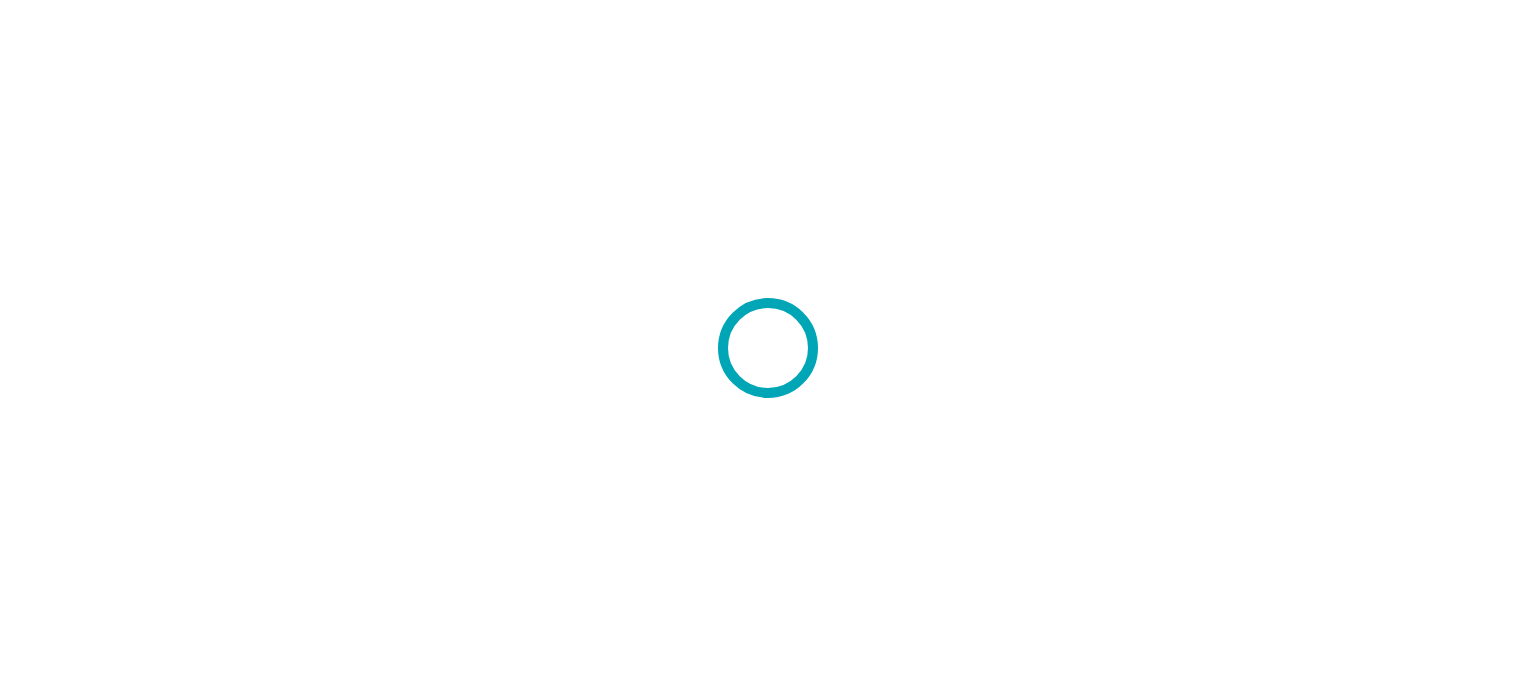 scroll, scrollTop: 0, scrollLeft: 0, axis: both 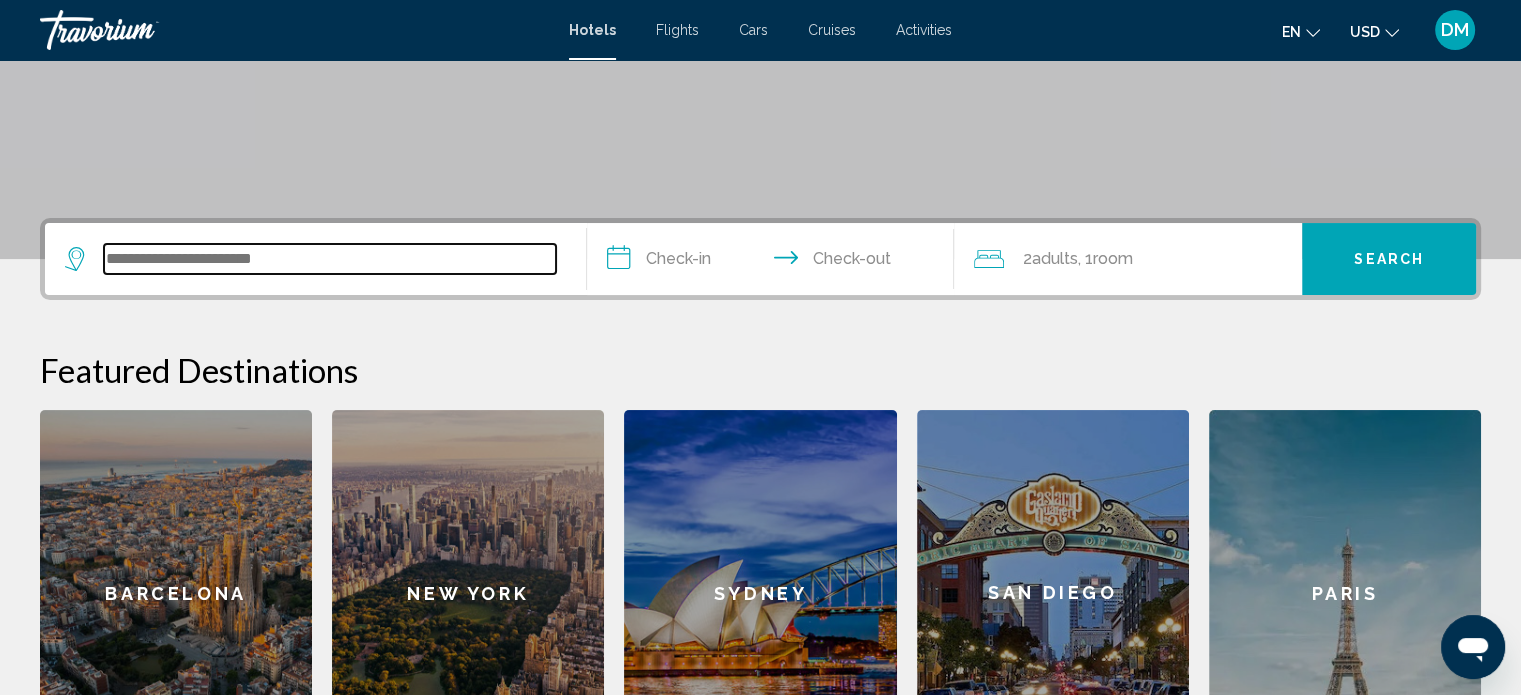 drag, startPoint x: 0, startPoint y: 0, endPoint x: 462, endPoint y: 249, distance: 524.82855 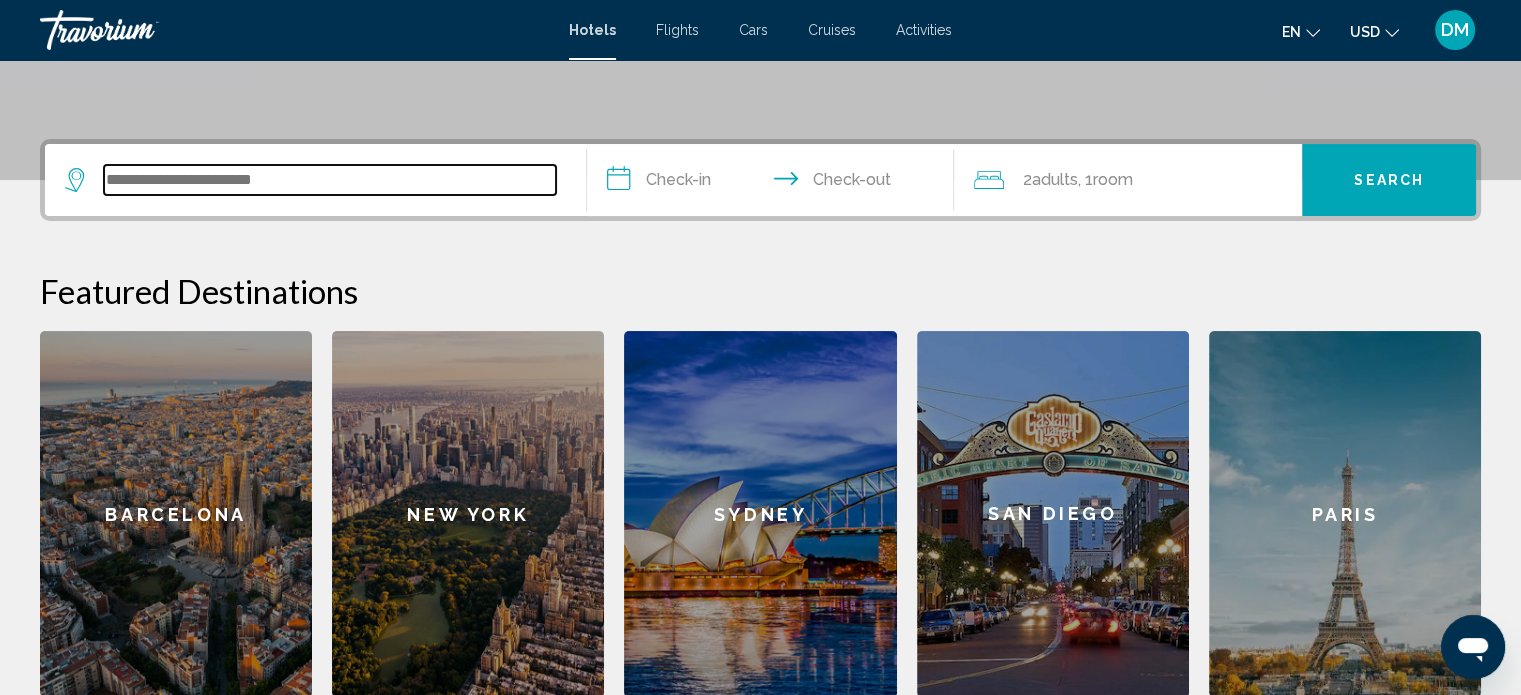 scroll, scrollTop: 493, scrollLeft: 0, axis: vertical 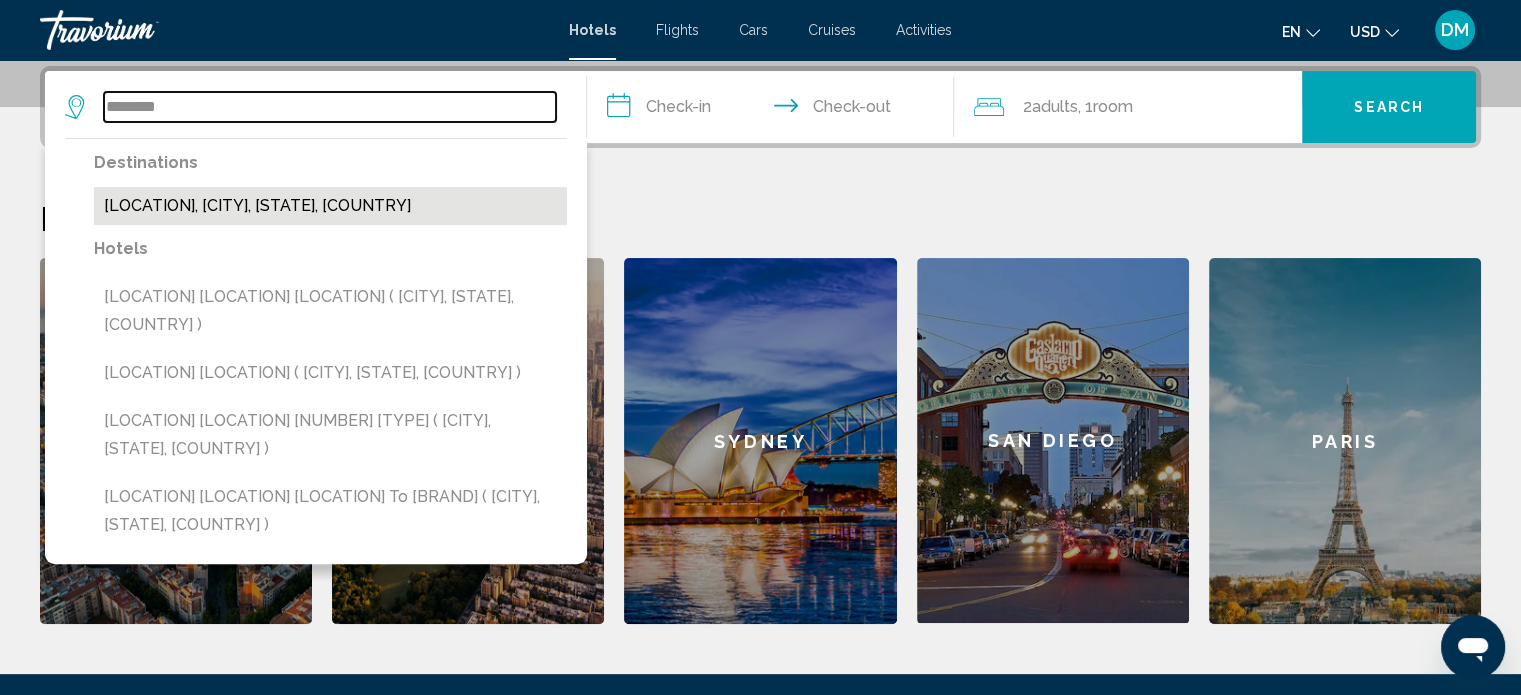type on "********" 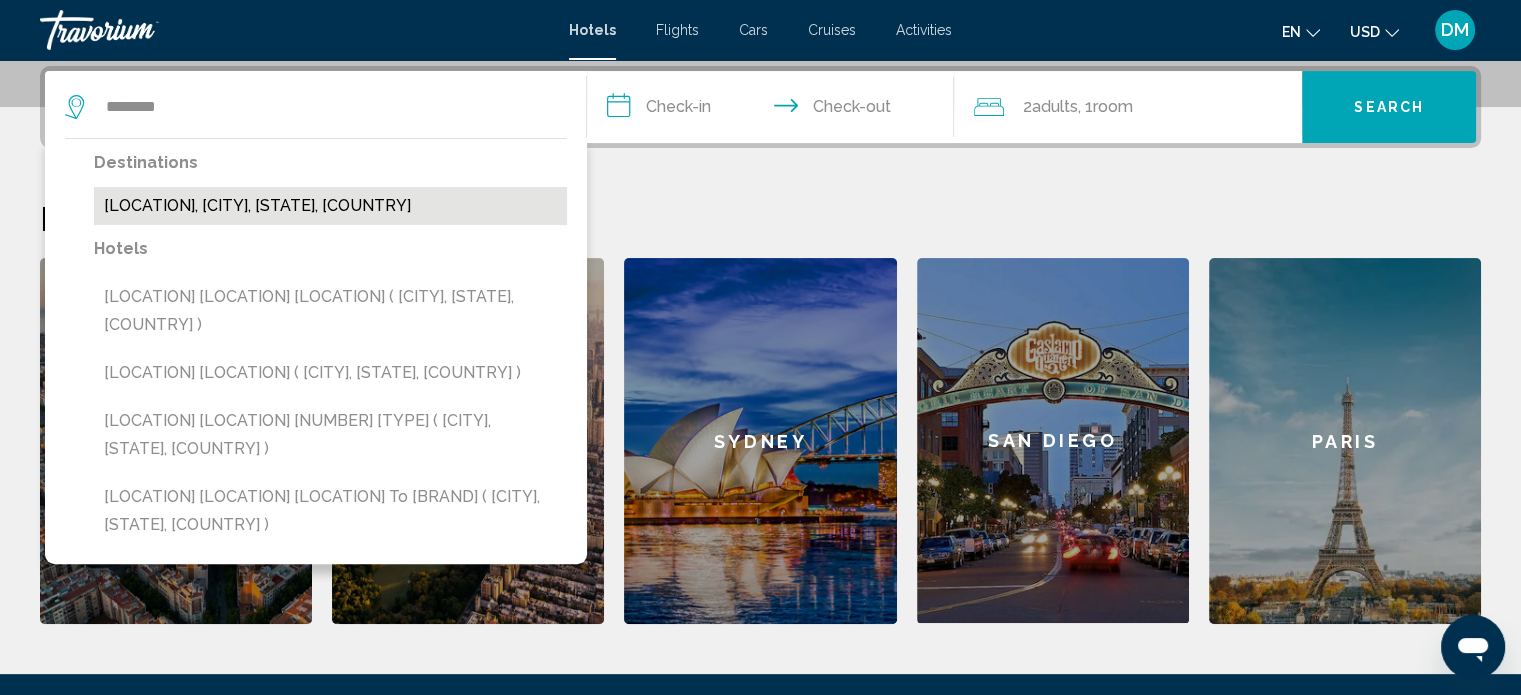 click on "[LOCATION], [CITY], [STATE], [COUNTRY]" at bounding box center [330, 206] 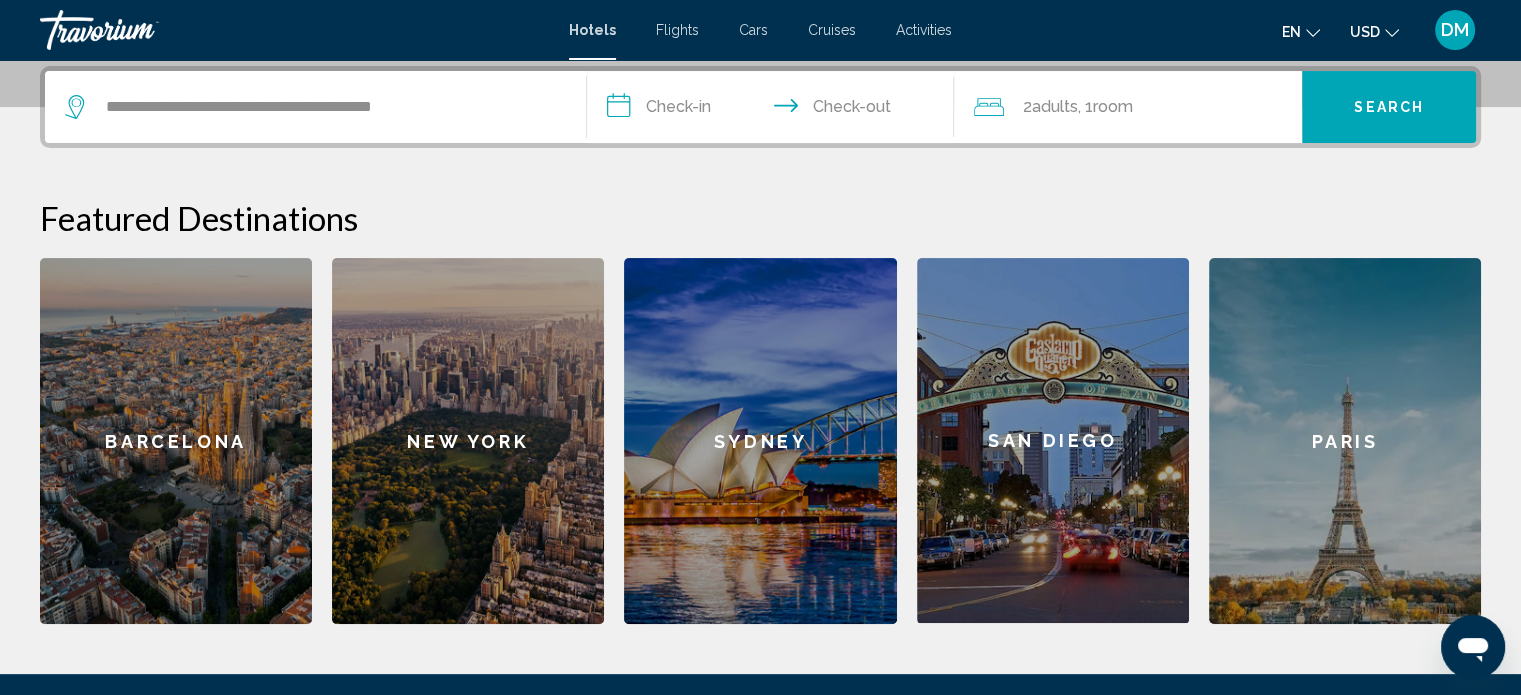 click on "**********" at bounding box center [775, 110] 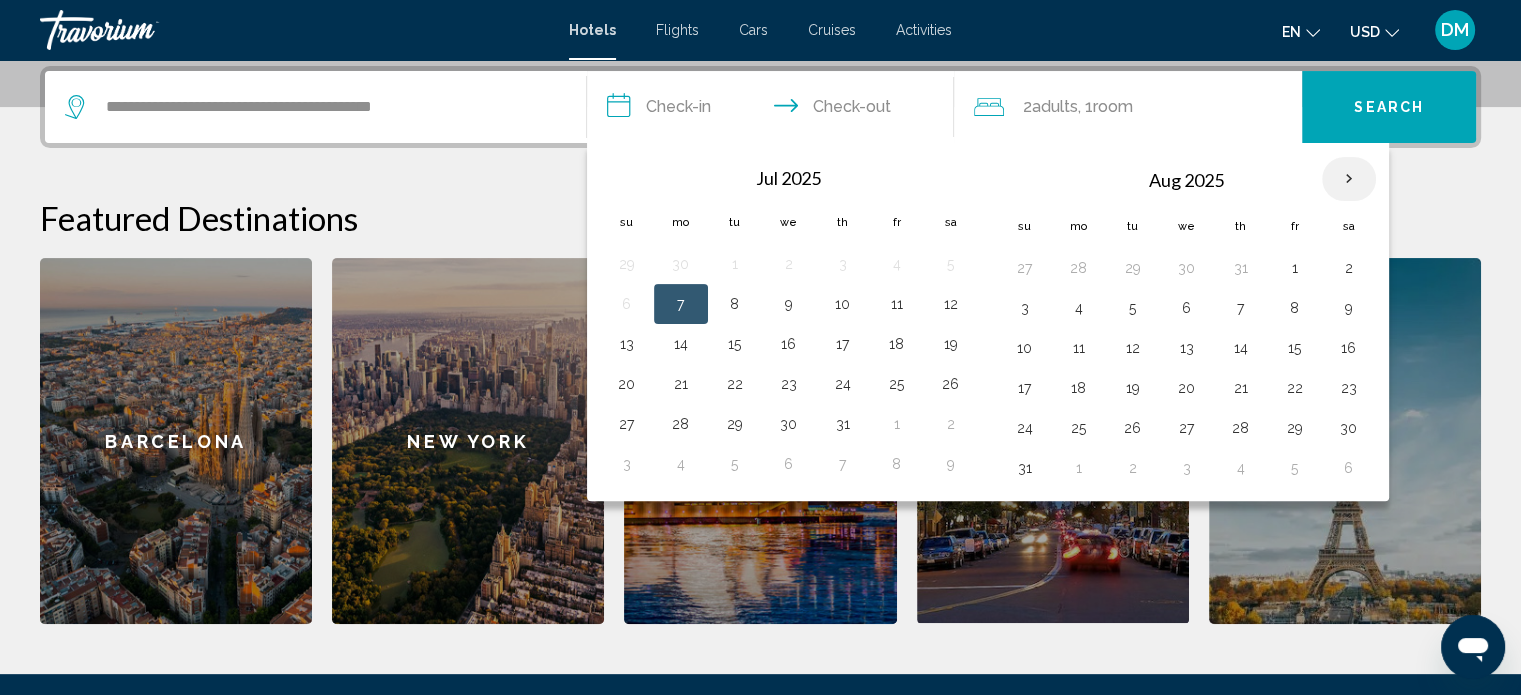click at bounding box center [1349, 179] 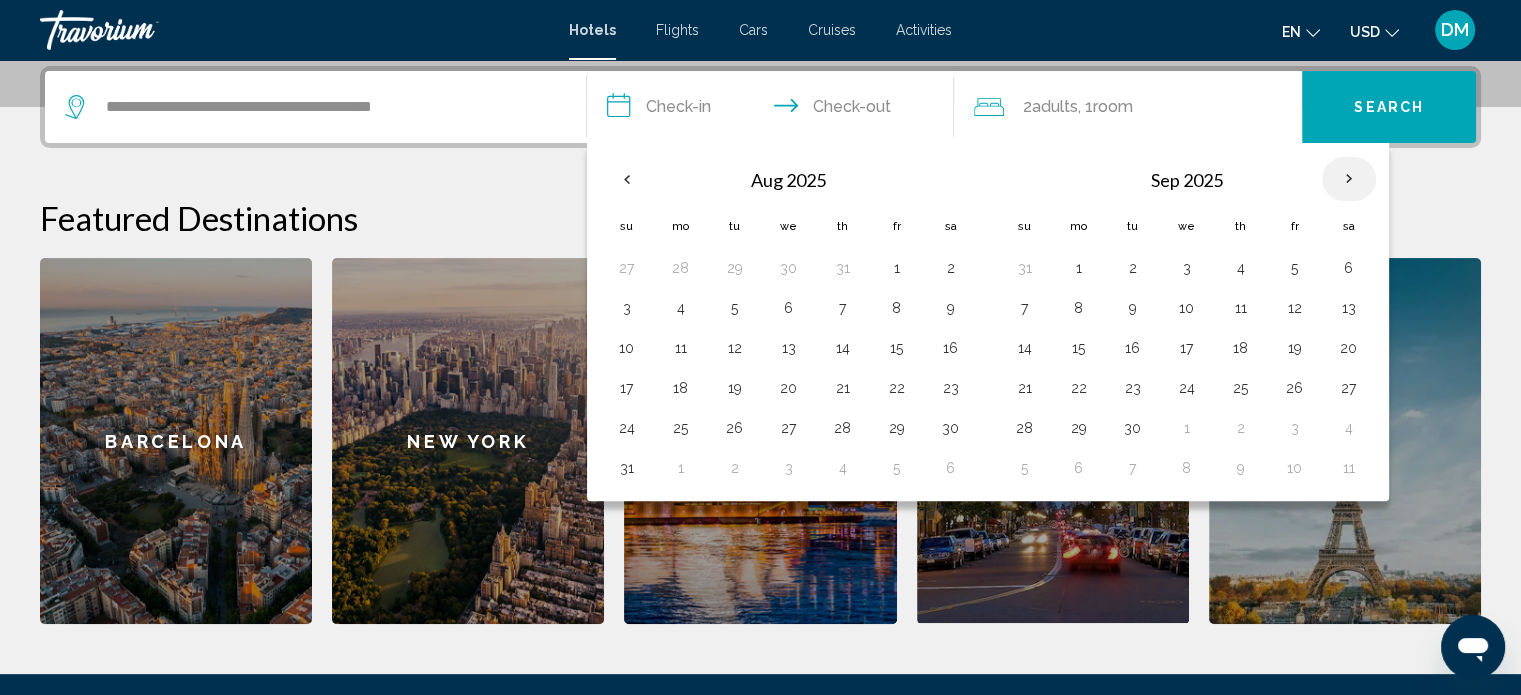 click at bounding box center (1349, 179) 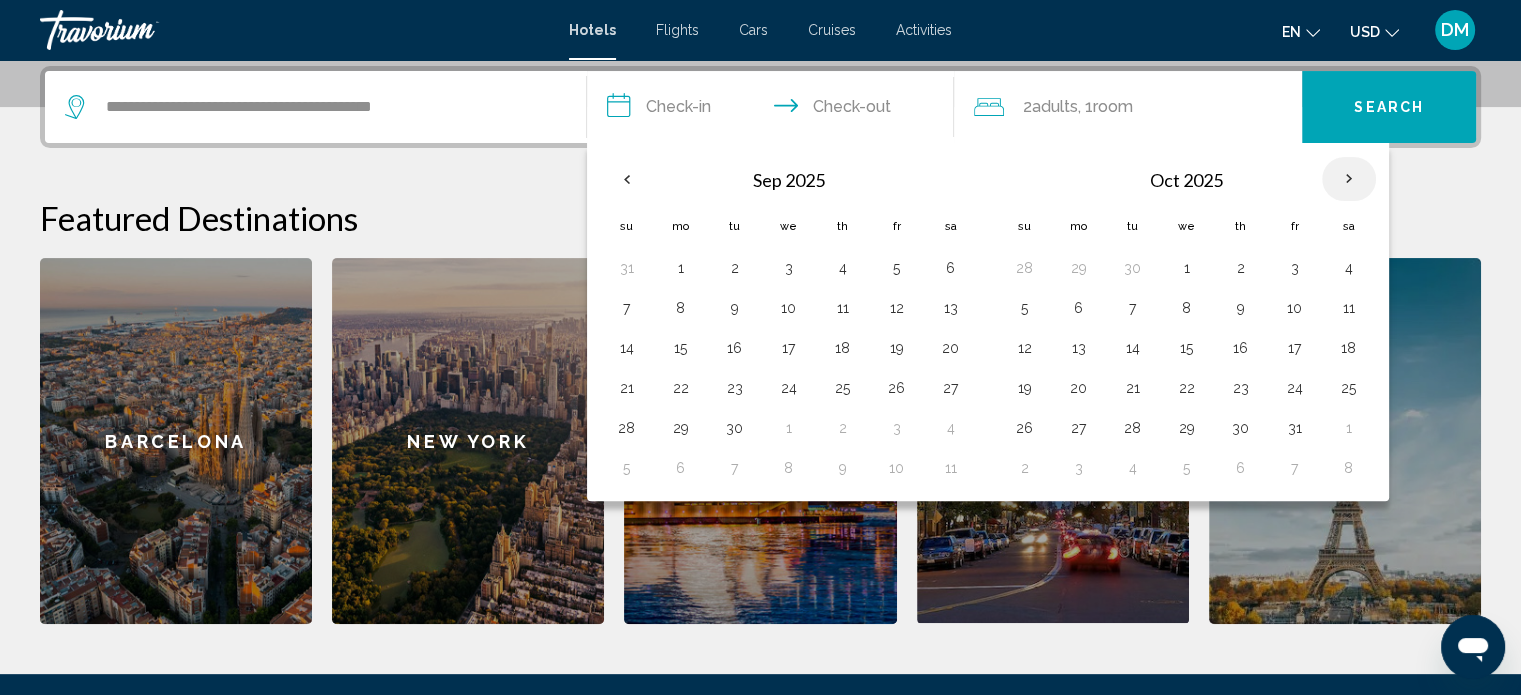 click at bounding box center [1349, 179] 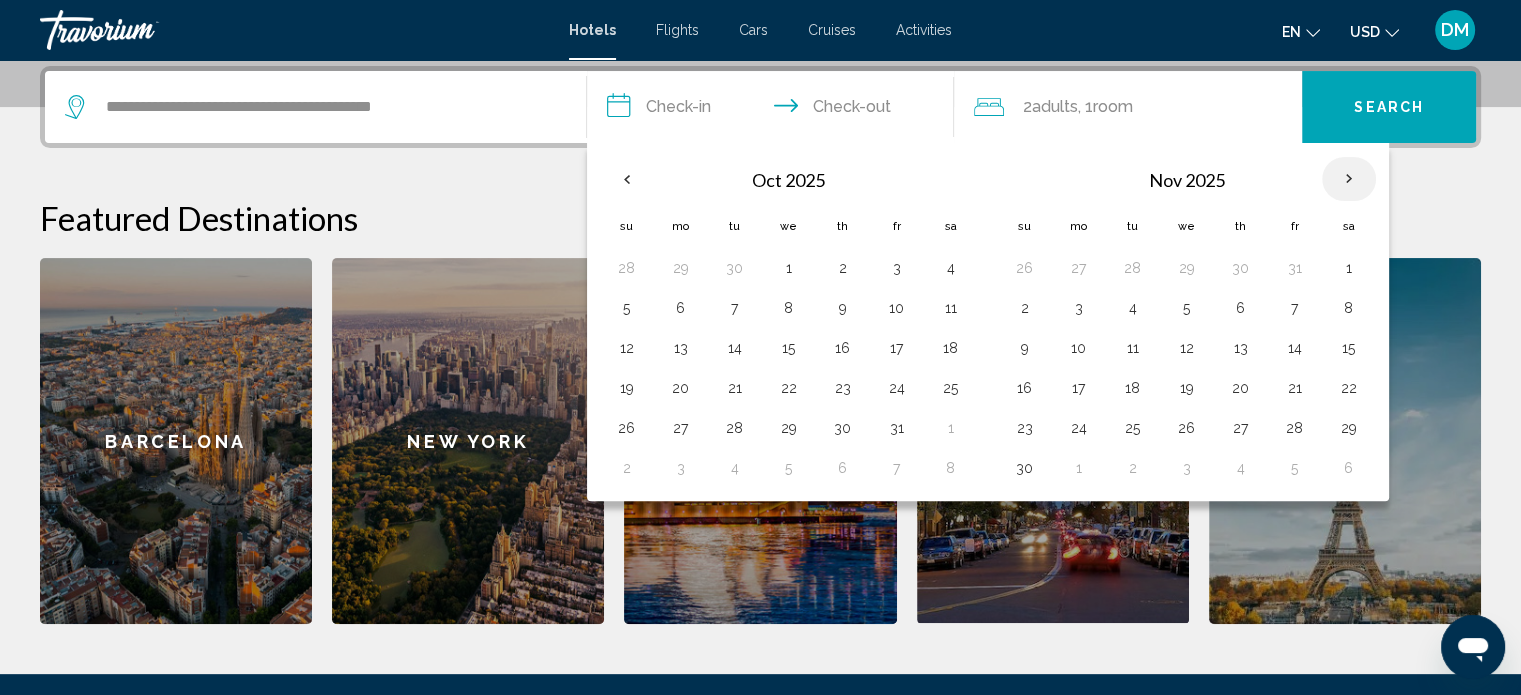 click at bounding box center (1349, 179) 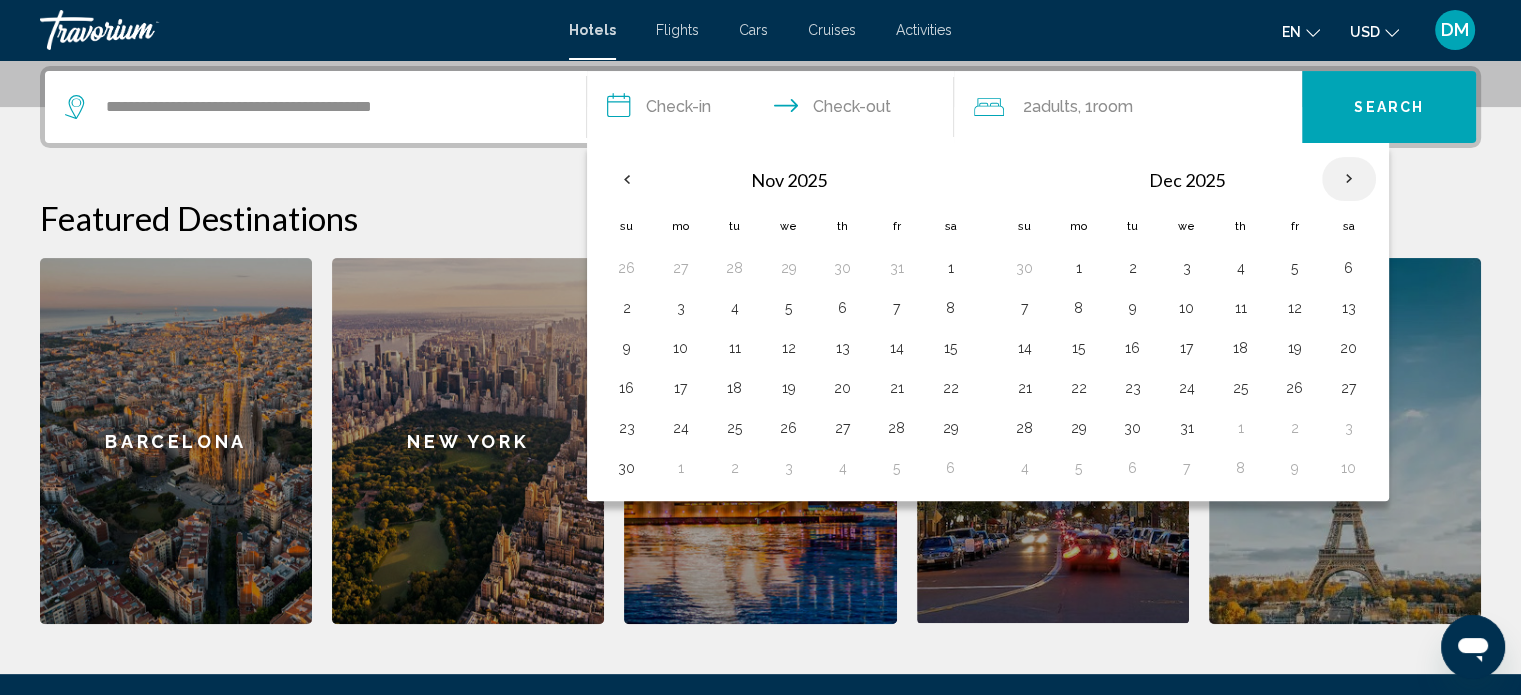 click at bounding box center (1349, 179) 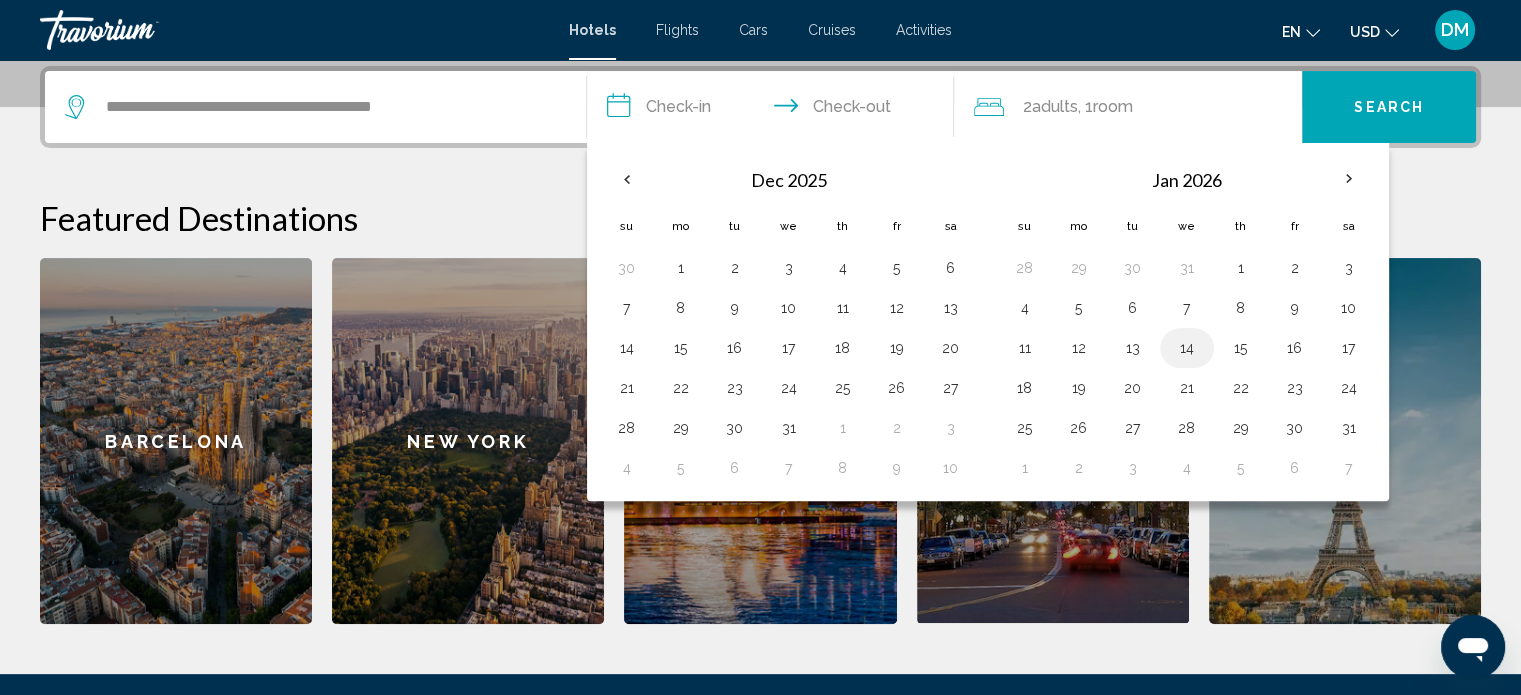 click on "14" at bounding box center (1187, 348) 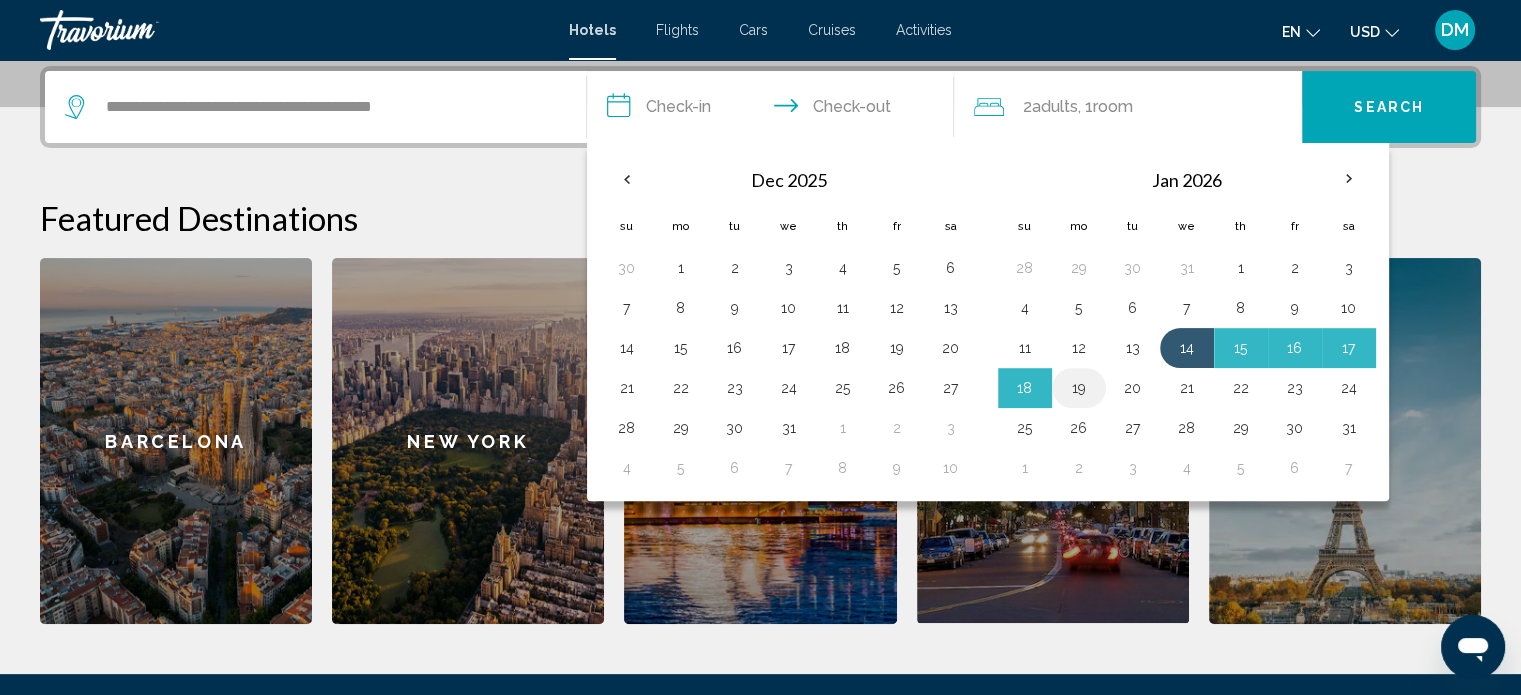 click on "19" at bounding box center [1079, 388] 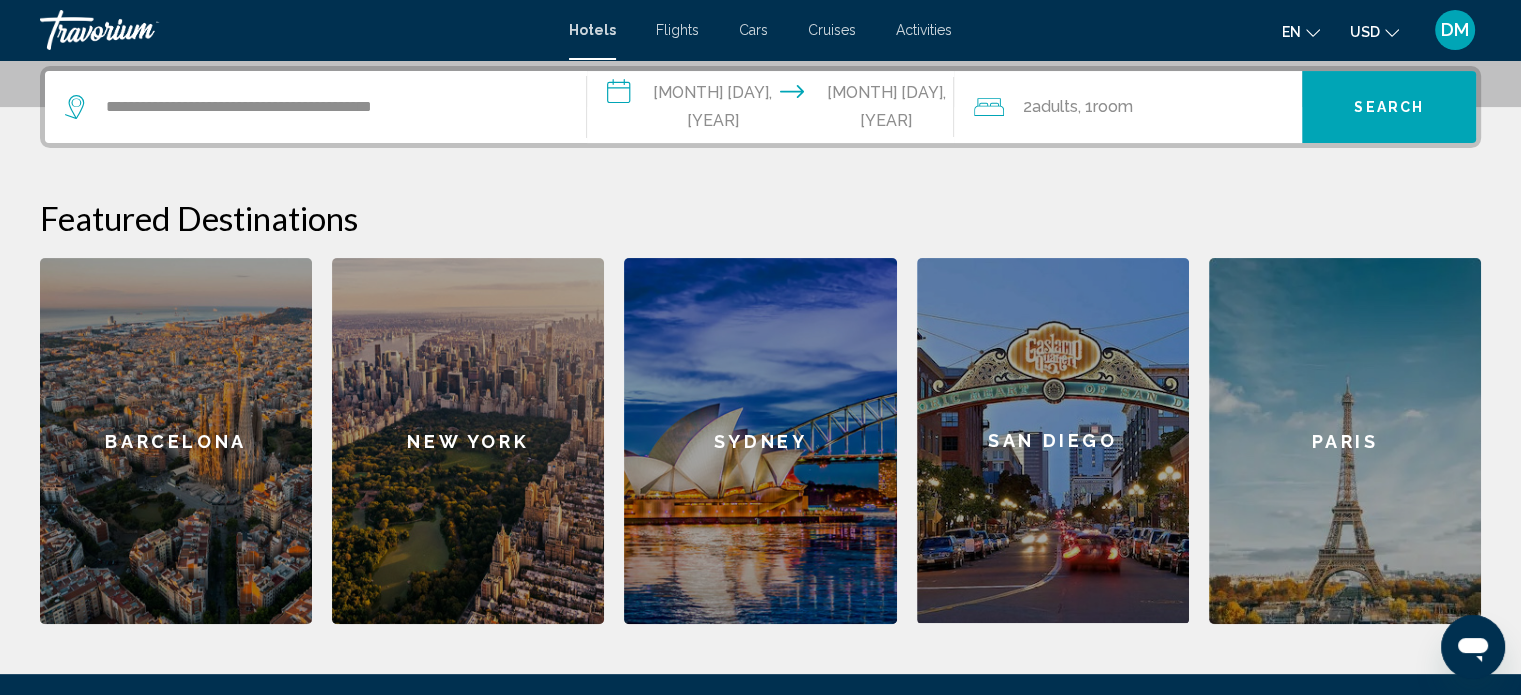 click on ", 1  Room rooms" at bounding box center [1104, 107] 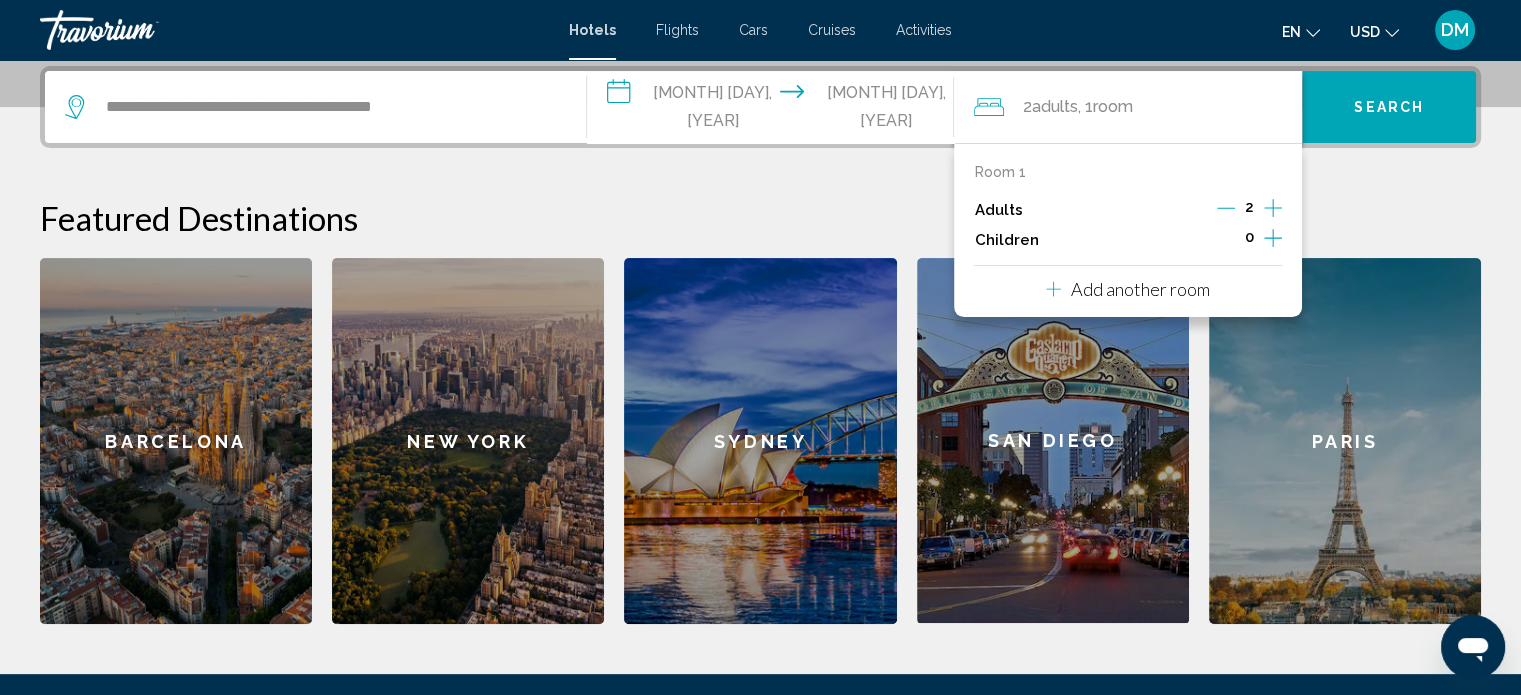 click at bounding box center (1273, 208) 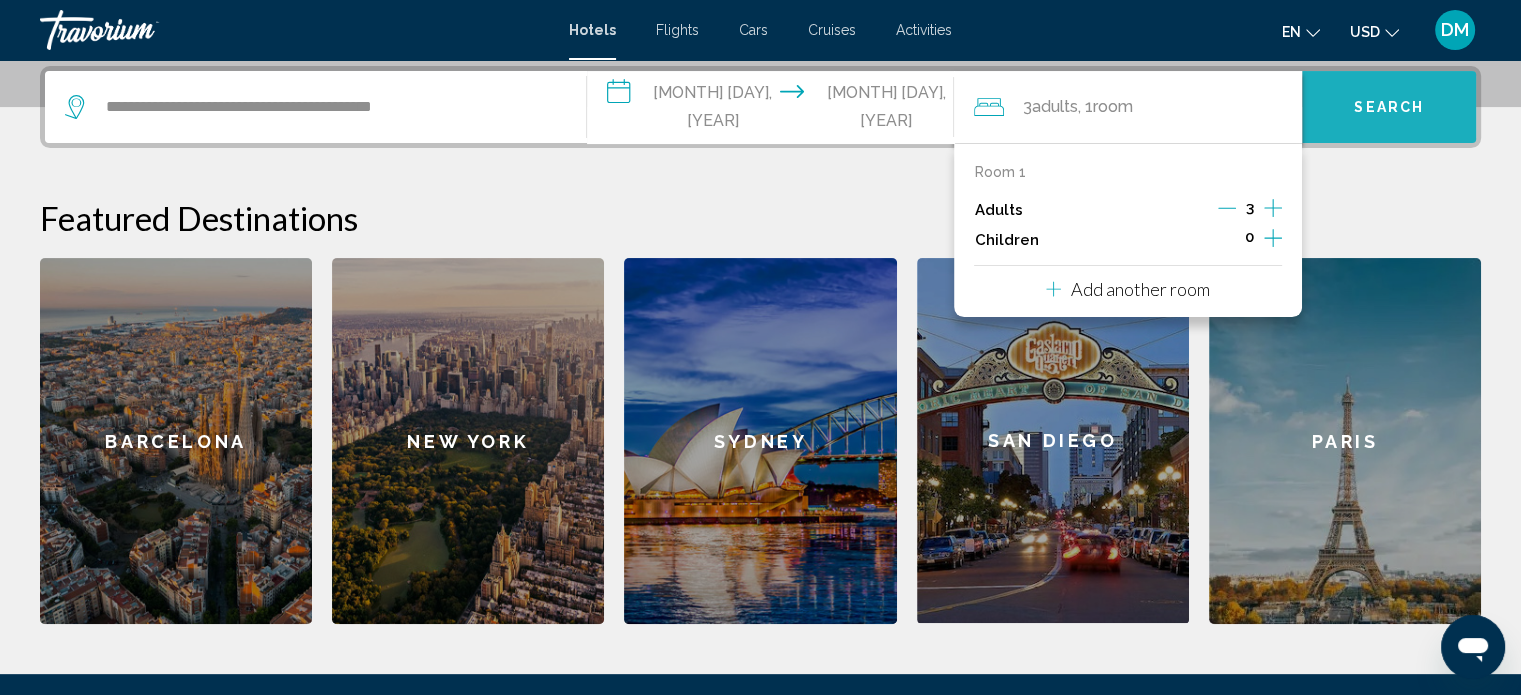 click on "Search" at bounding box center [1389, 108] 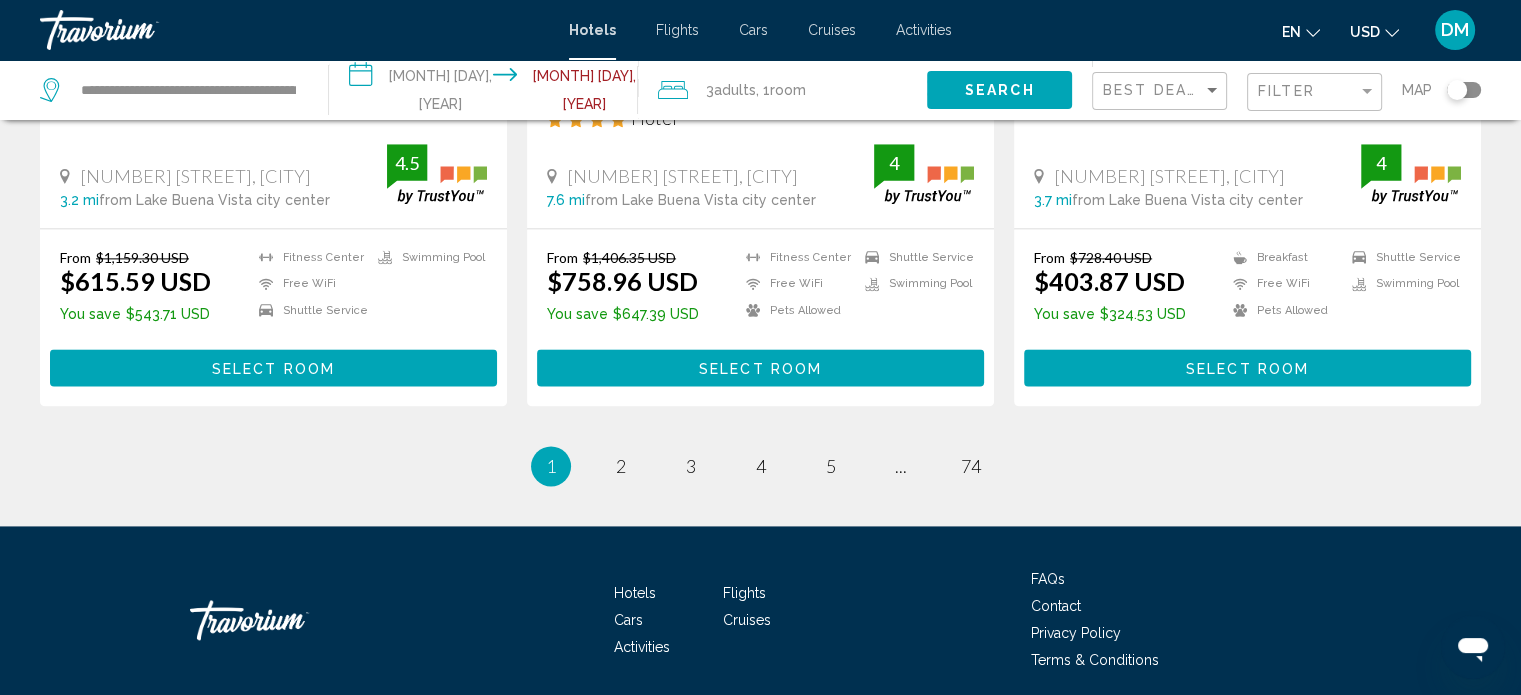scroll, scrollTop: 2765, scrollLeft: 0, axis: vertical 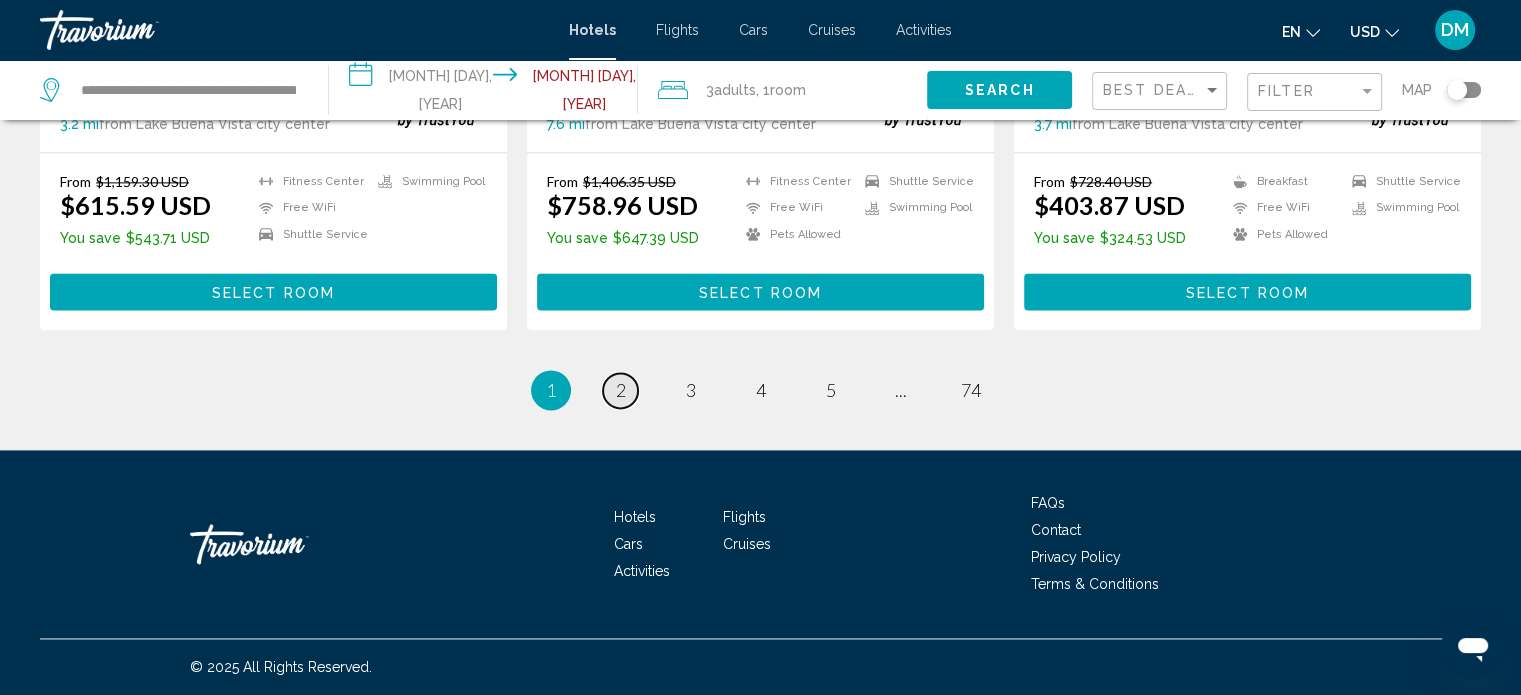 click on "page  2" at bounding box center [620, 390] 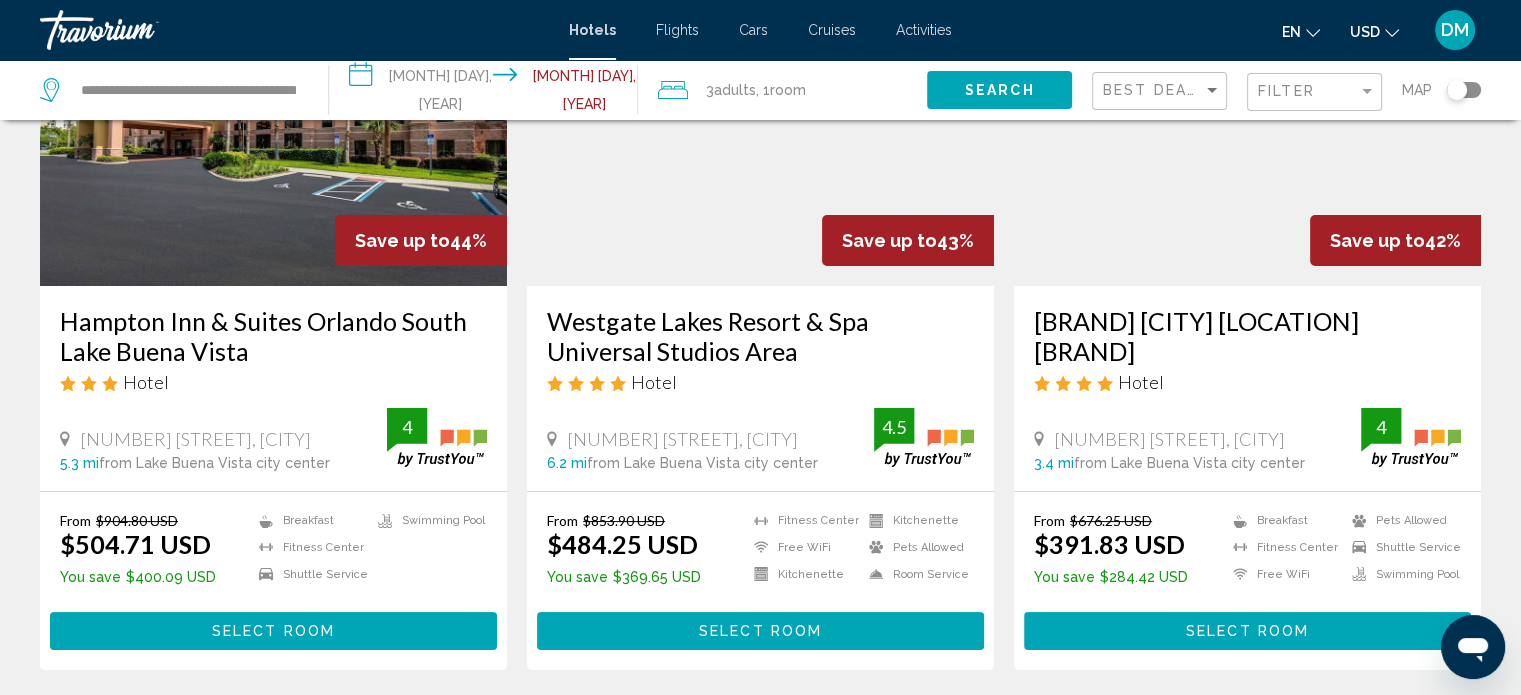 scroll, scrollTop: 0, scrollLeft: 0, axis: both 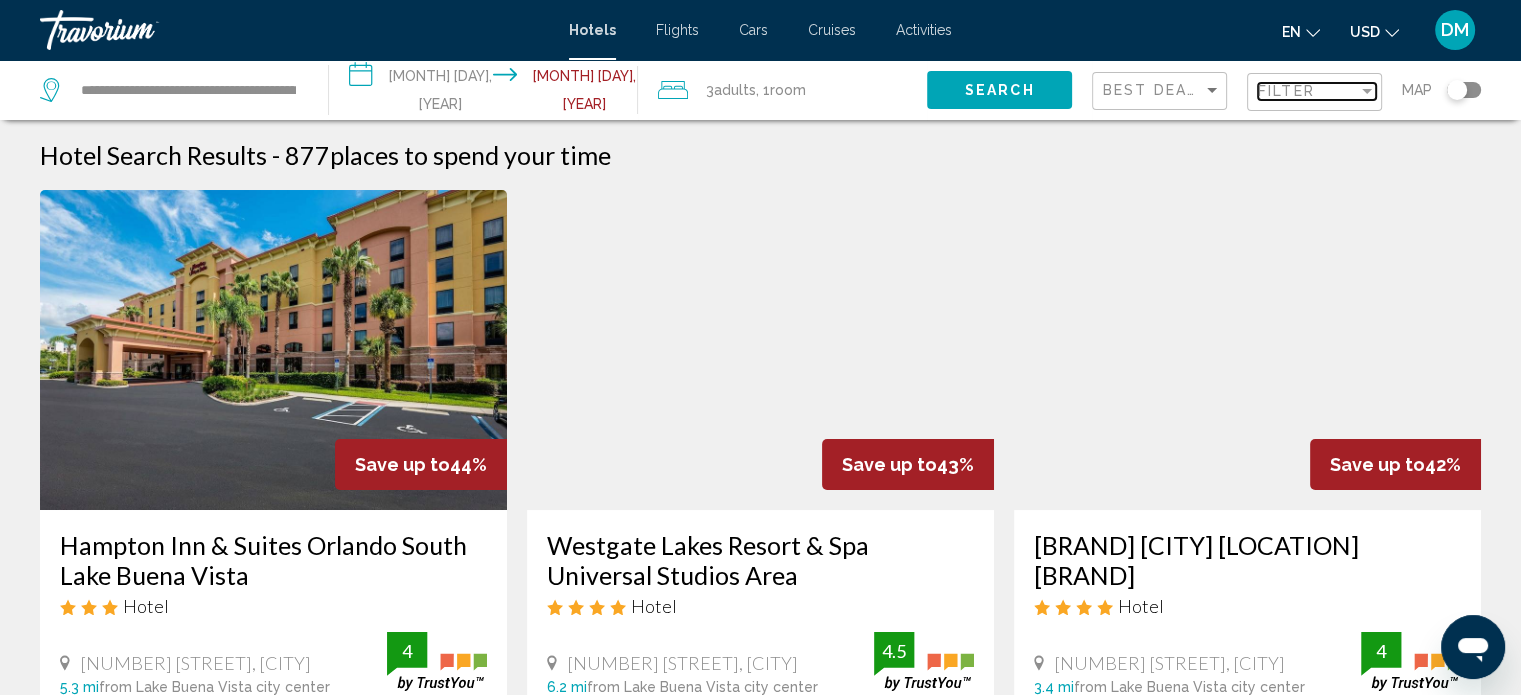 click on "Filter" at bounding box center (1286, 91) 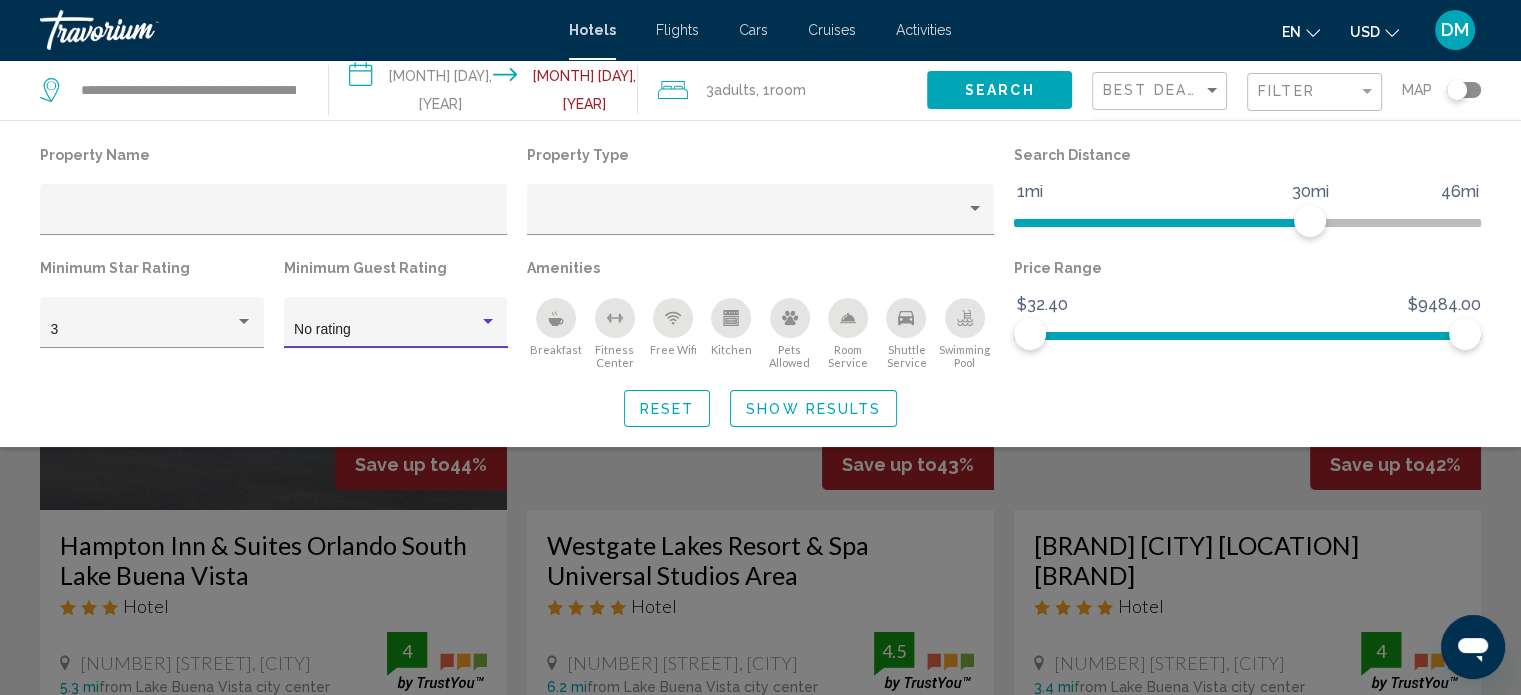 click at bounding box center (488, 321) 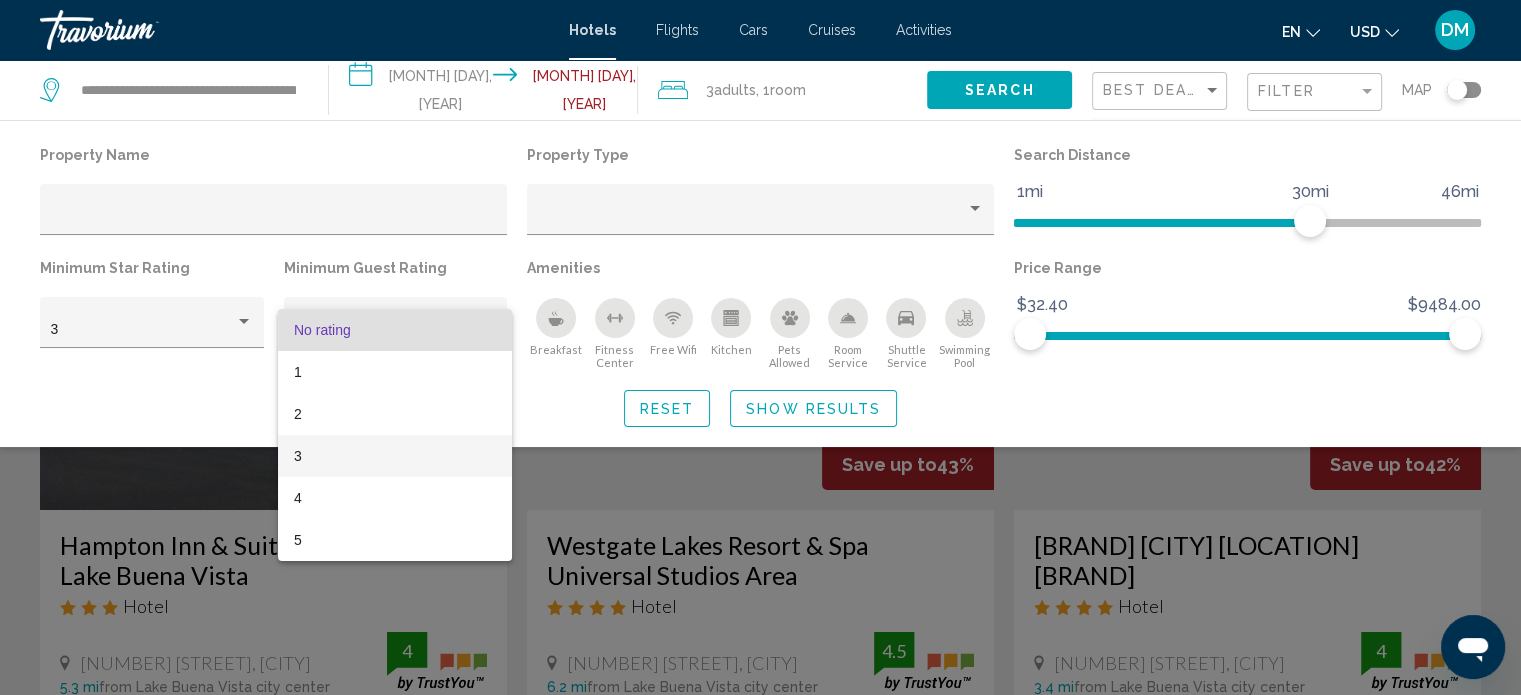 click on "3" at bounding box center [395, 456] 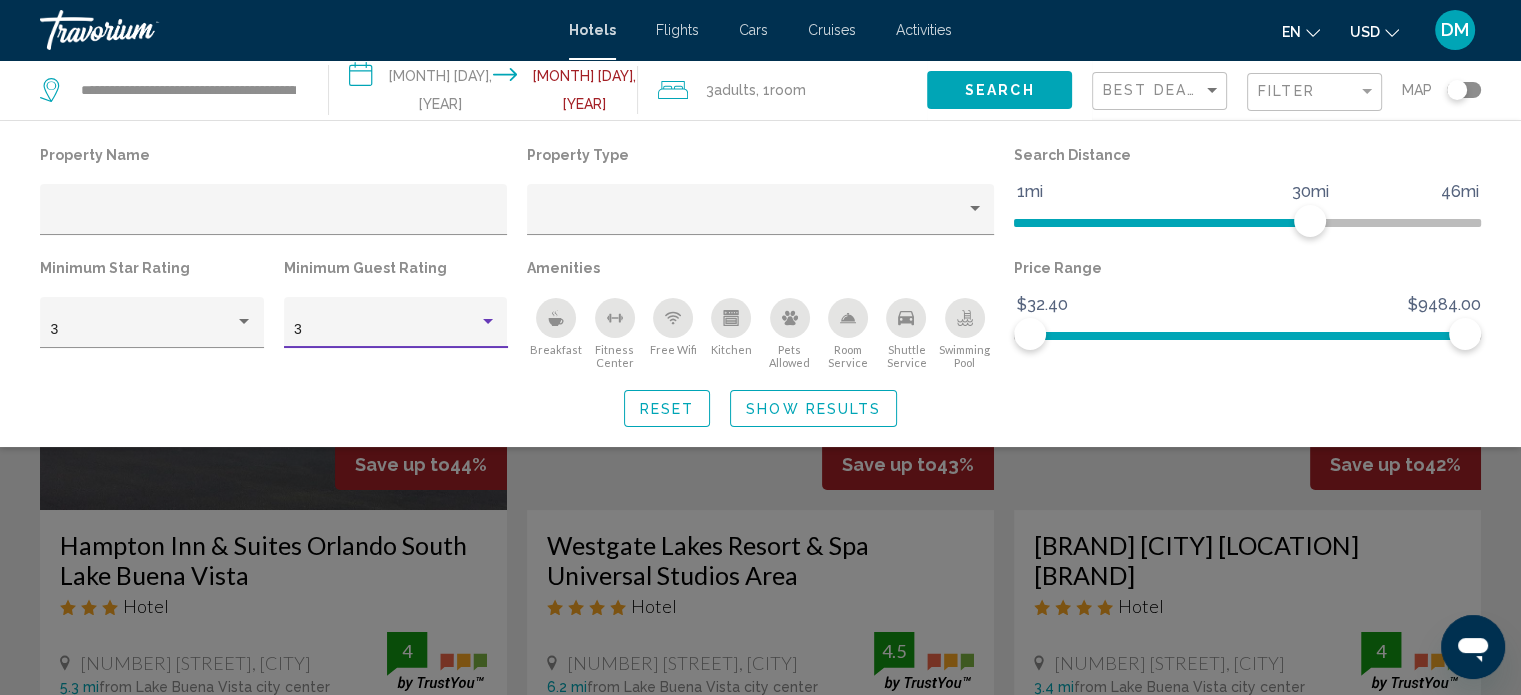 click at bounding box center [488, 322] 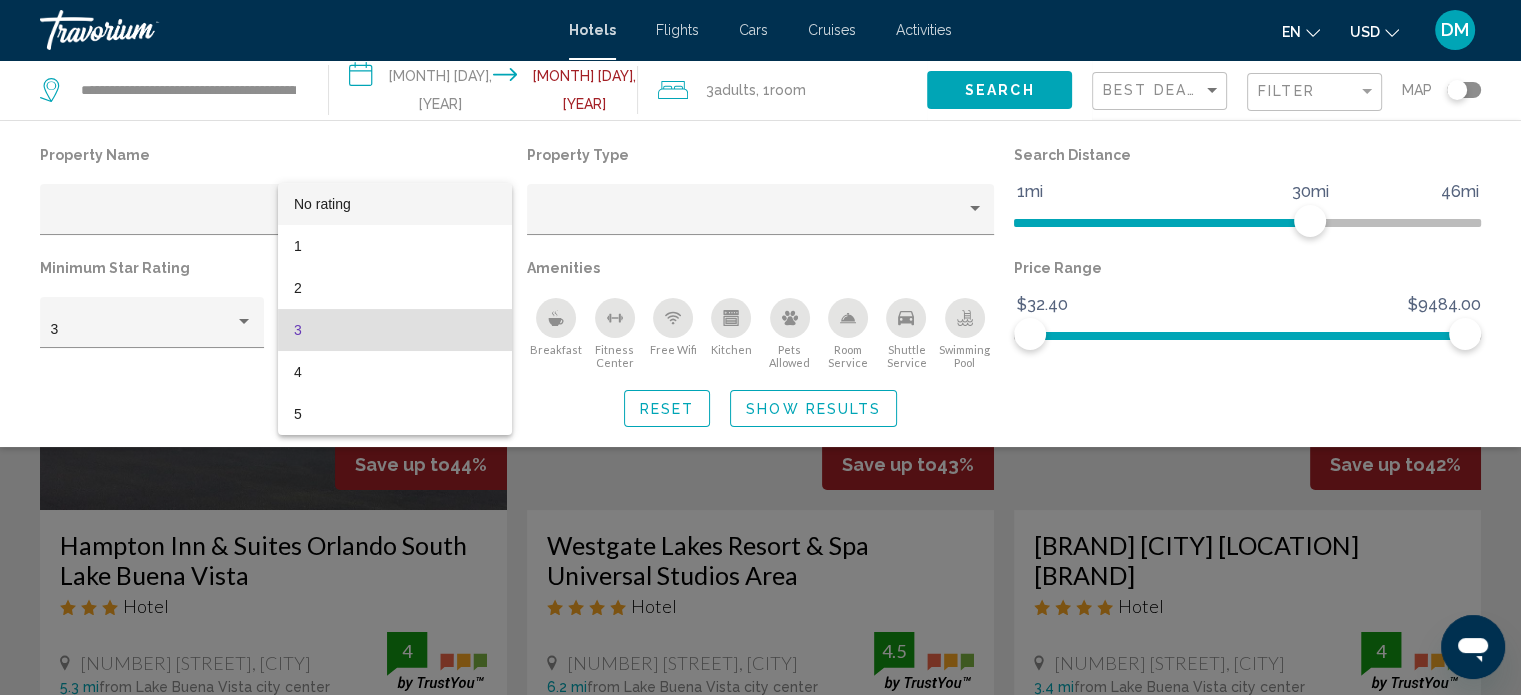 click on "No rating" at bounding box center [395, 204] 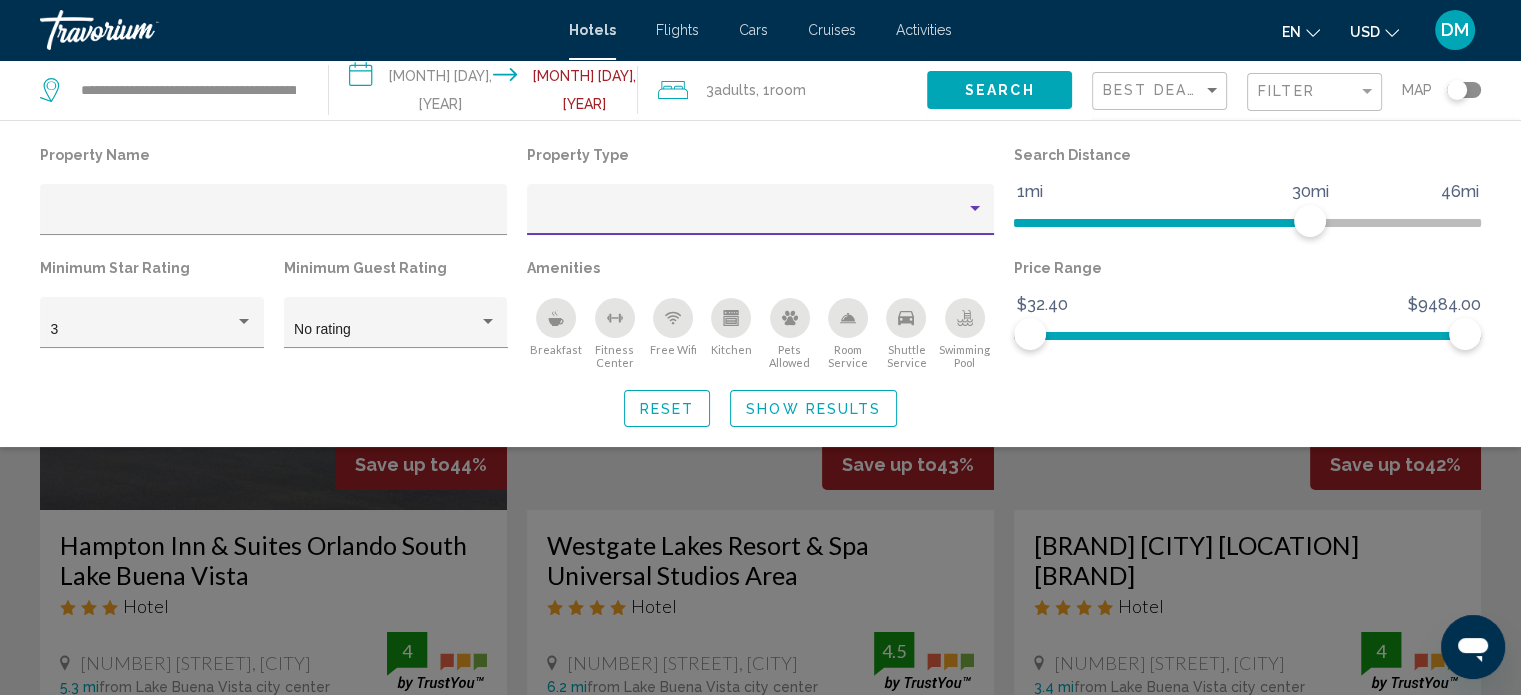 click at bounding box center [975, 209] 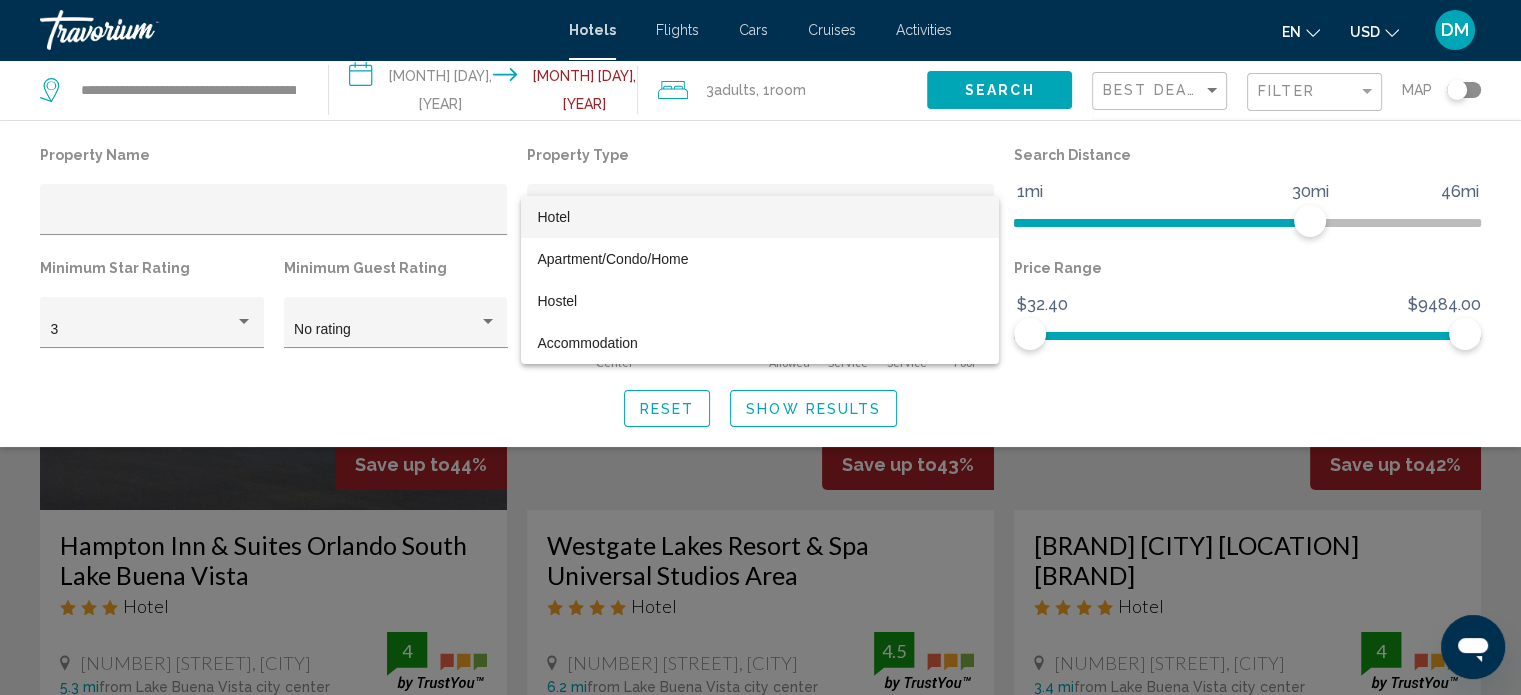 click at bounding box center [760, 347] 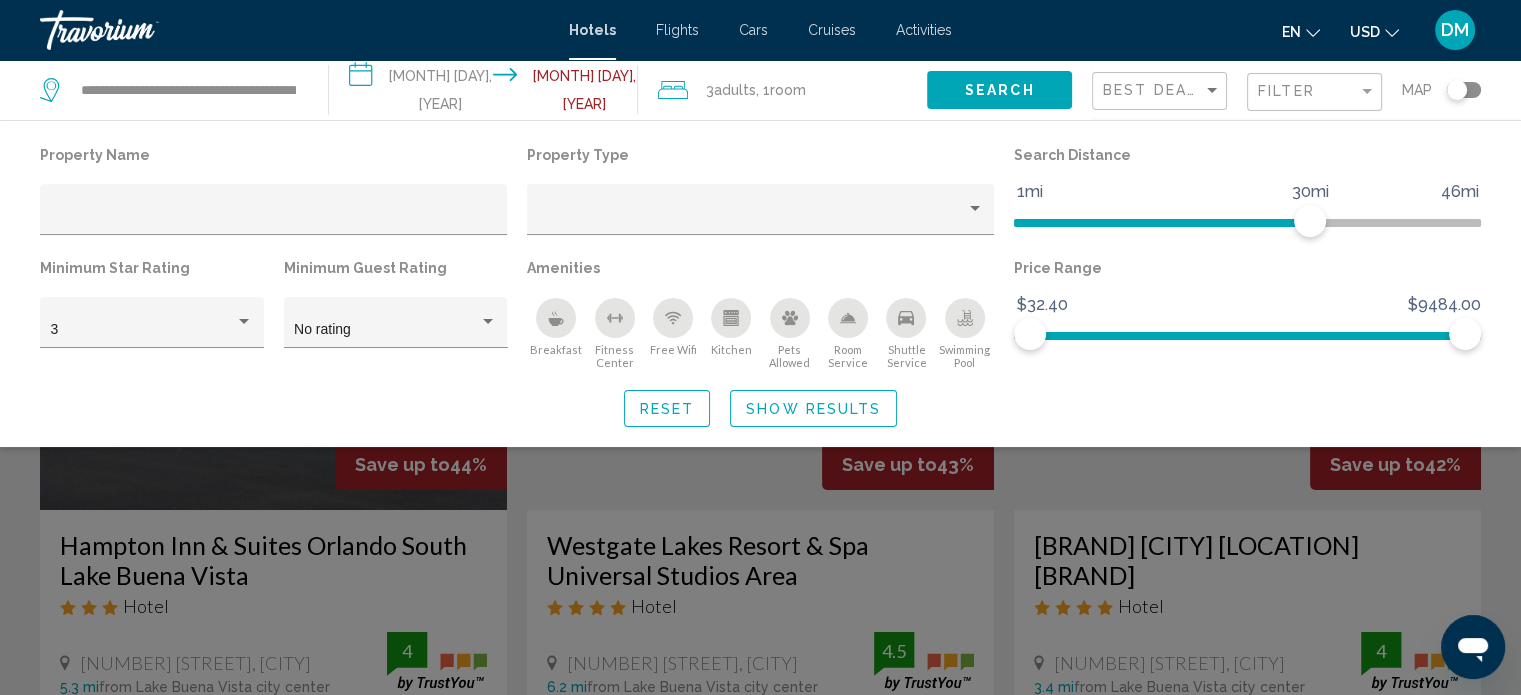 click at bounding box center (965, 318) 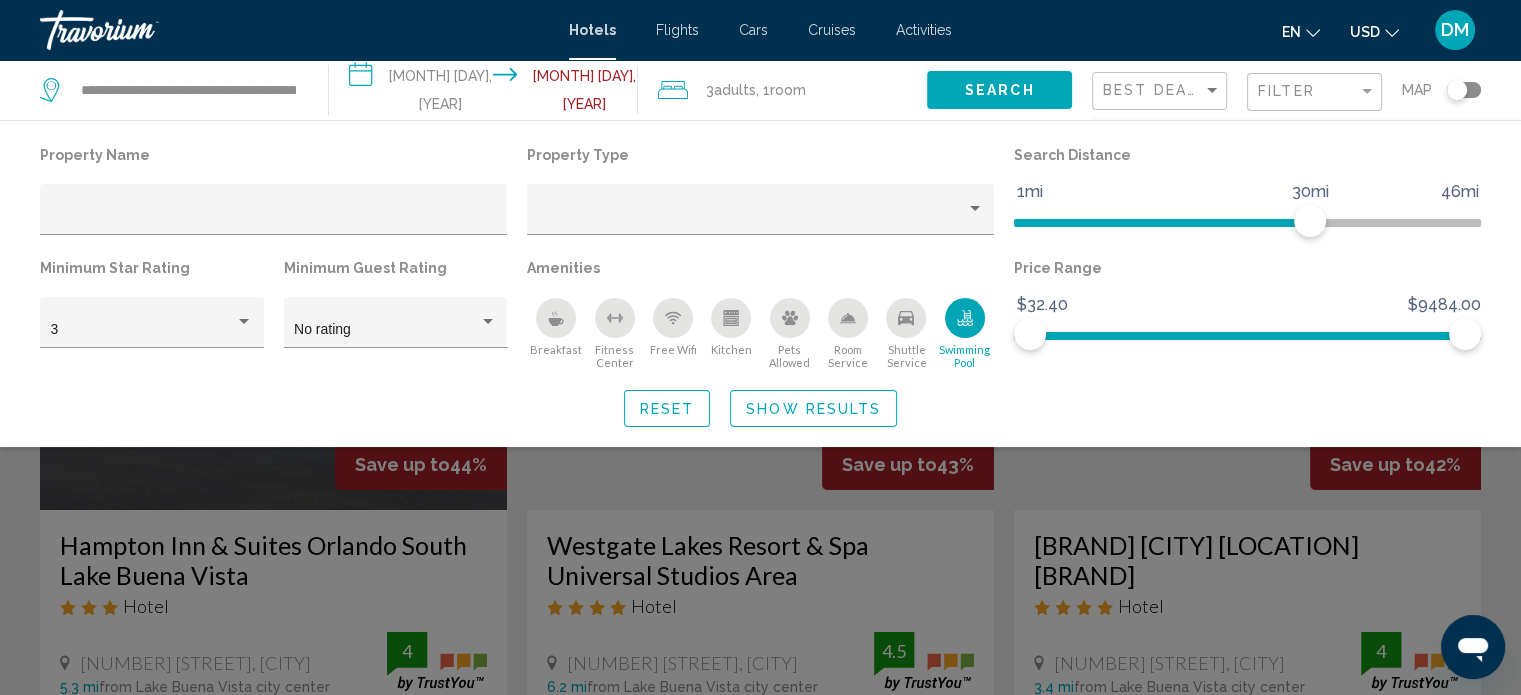 click at bounding box center [906, 318] 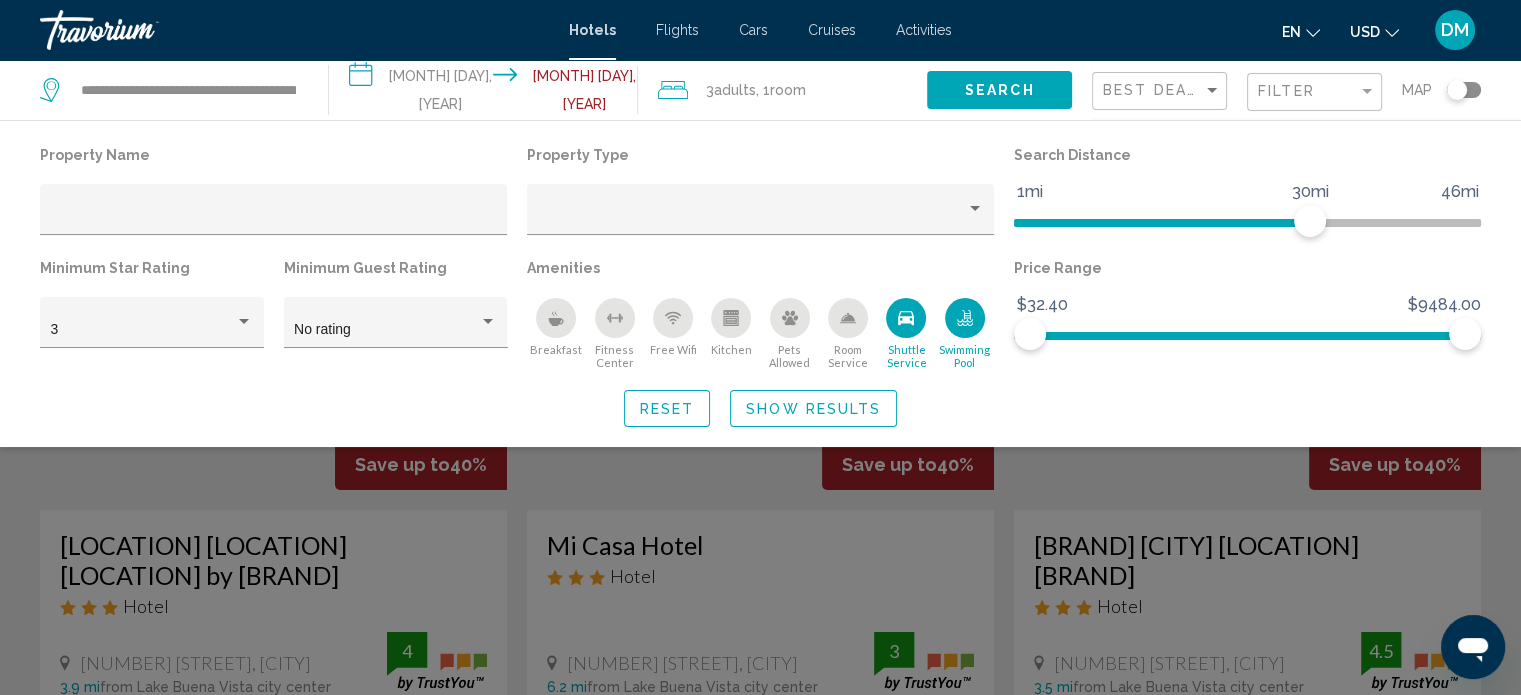 click at bounding box center (906, 318) 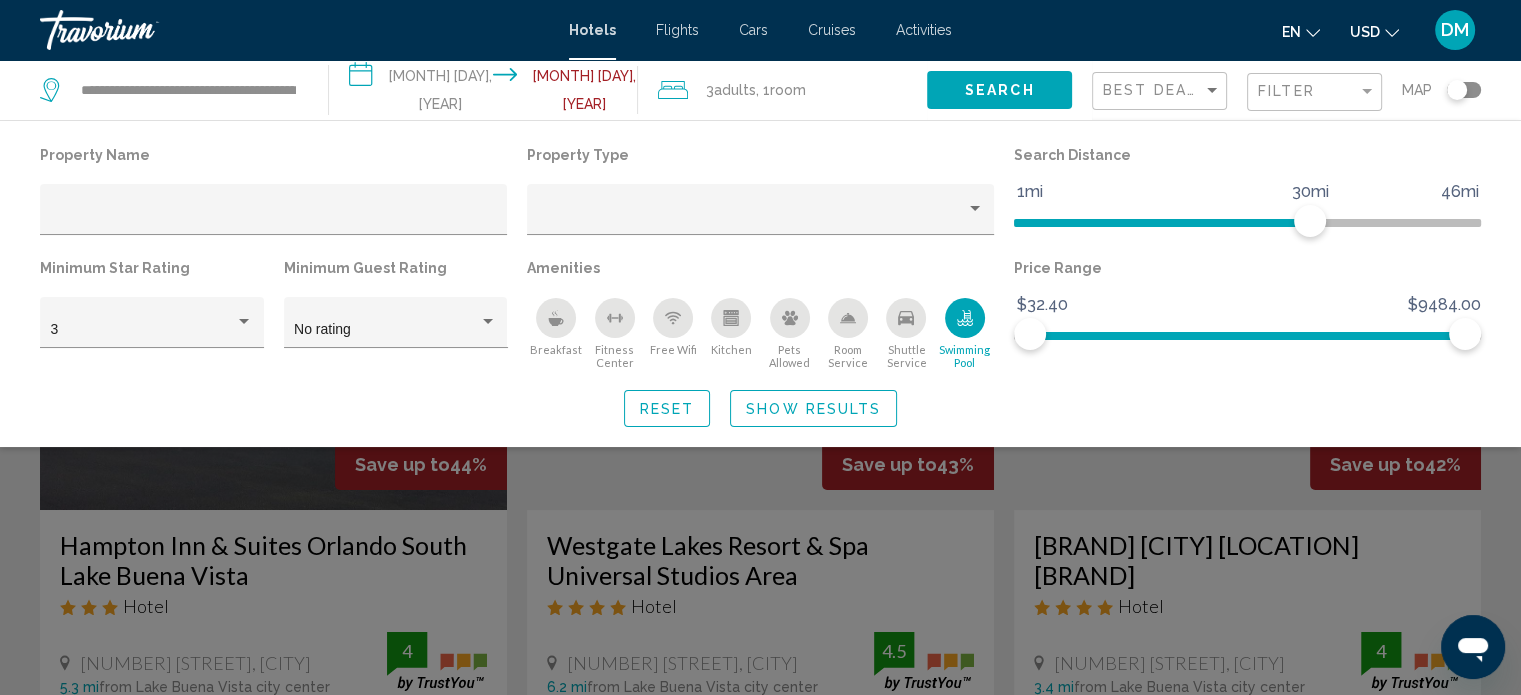 click at bounding box center (965, 321) 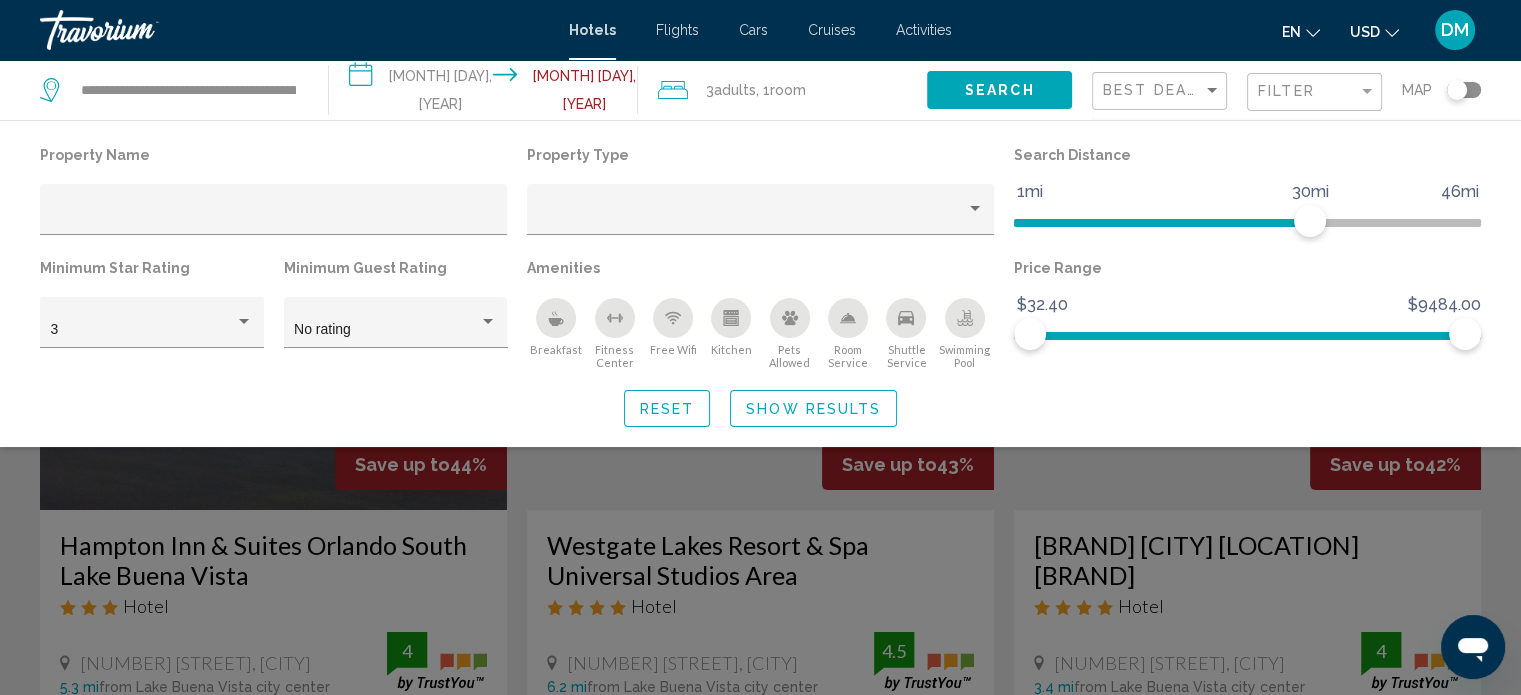 click at bounding box center (760, 497) 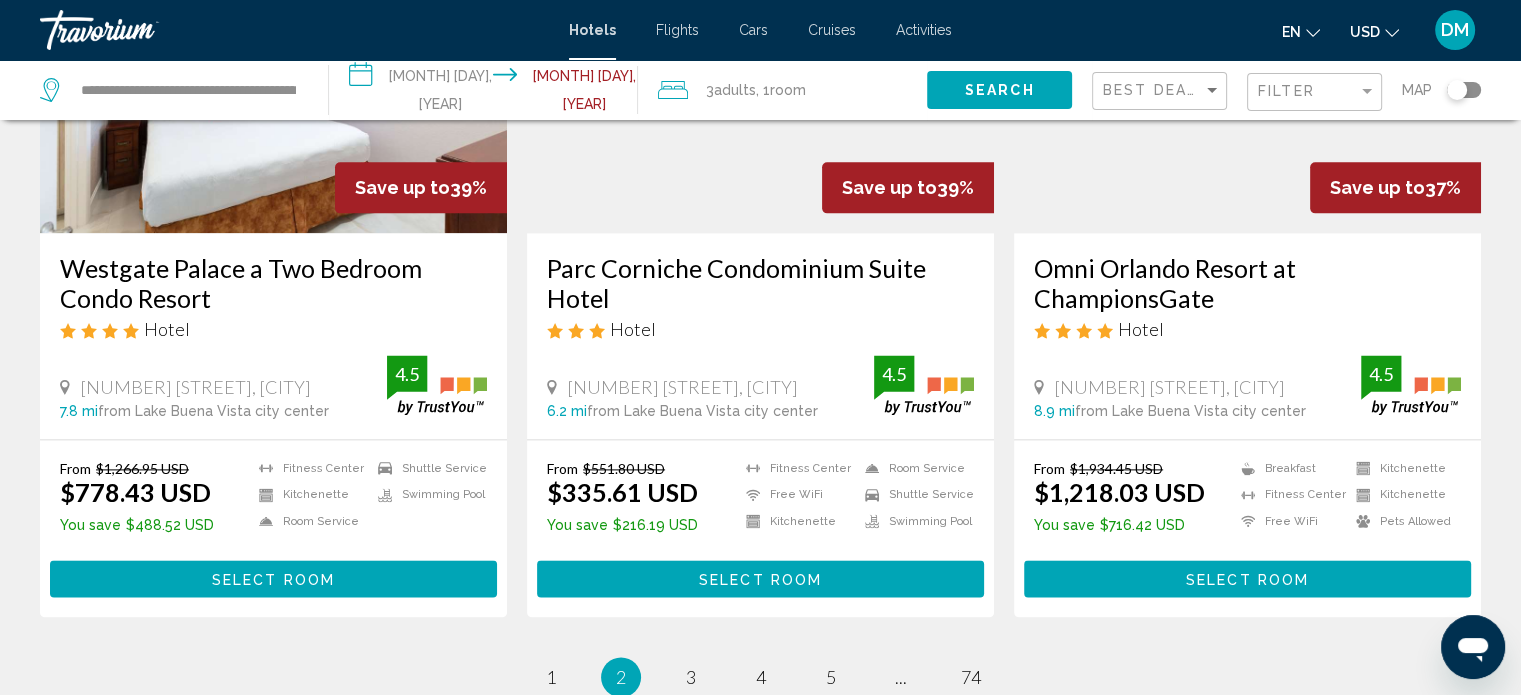 scroll, scrollTop: 2536, scrollLeft: 0, axis: vertical 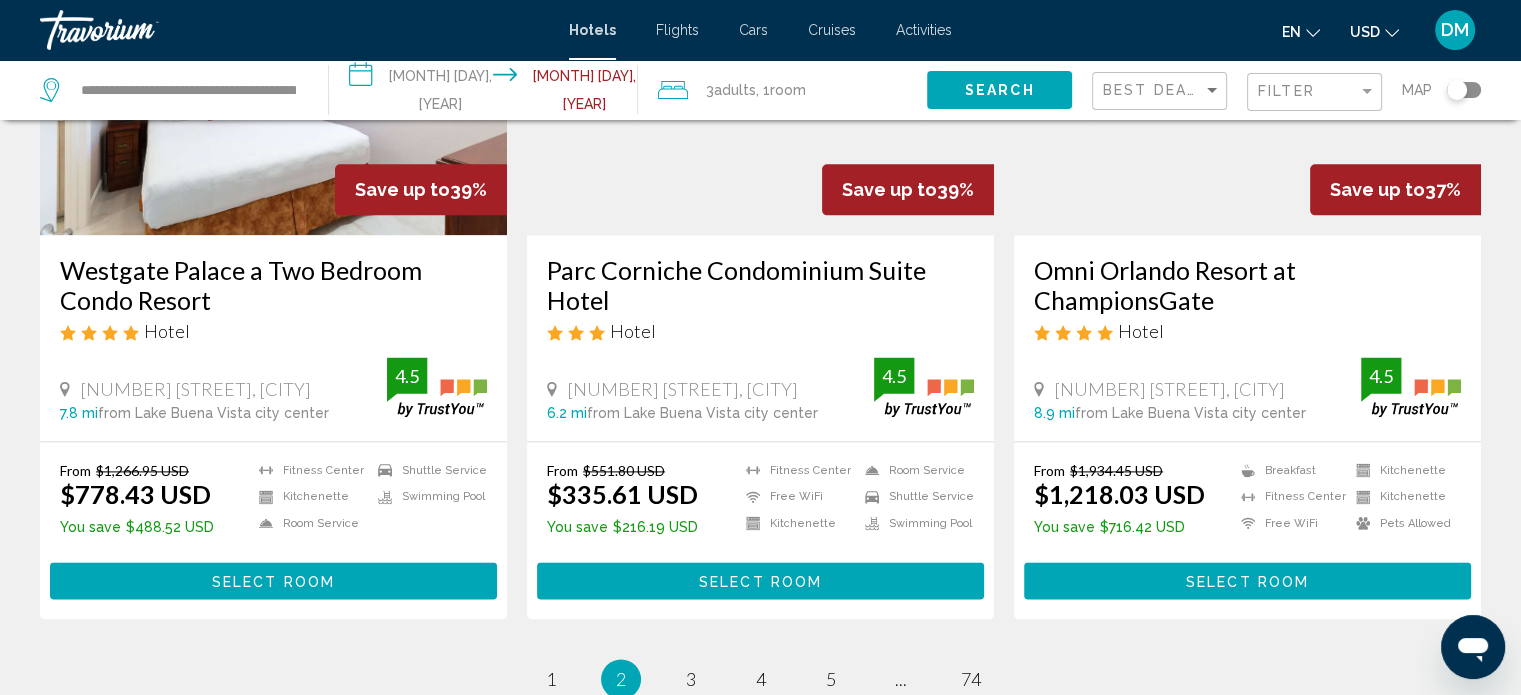 click on "Westgate Palace a Two Bedroom Condo Resort" at bounding box center (273, 285) 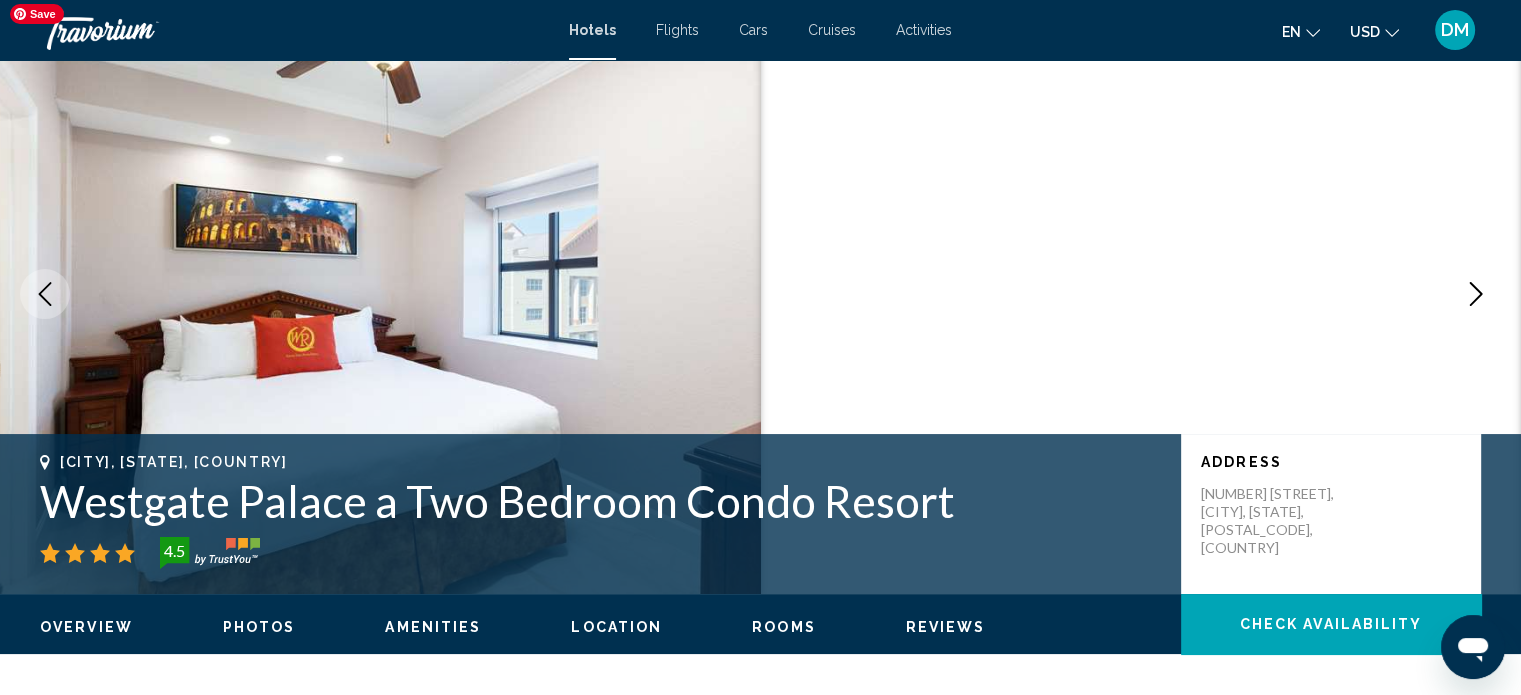 scroll, scrollTop: 56, scrollLeft: 0, axis: vertical 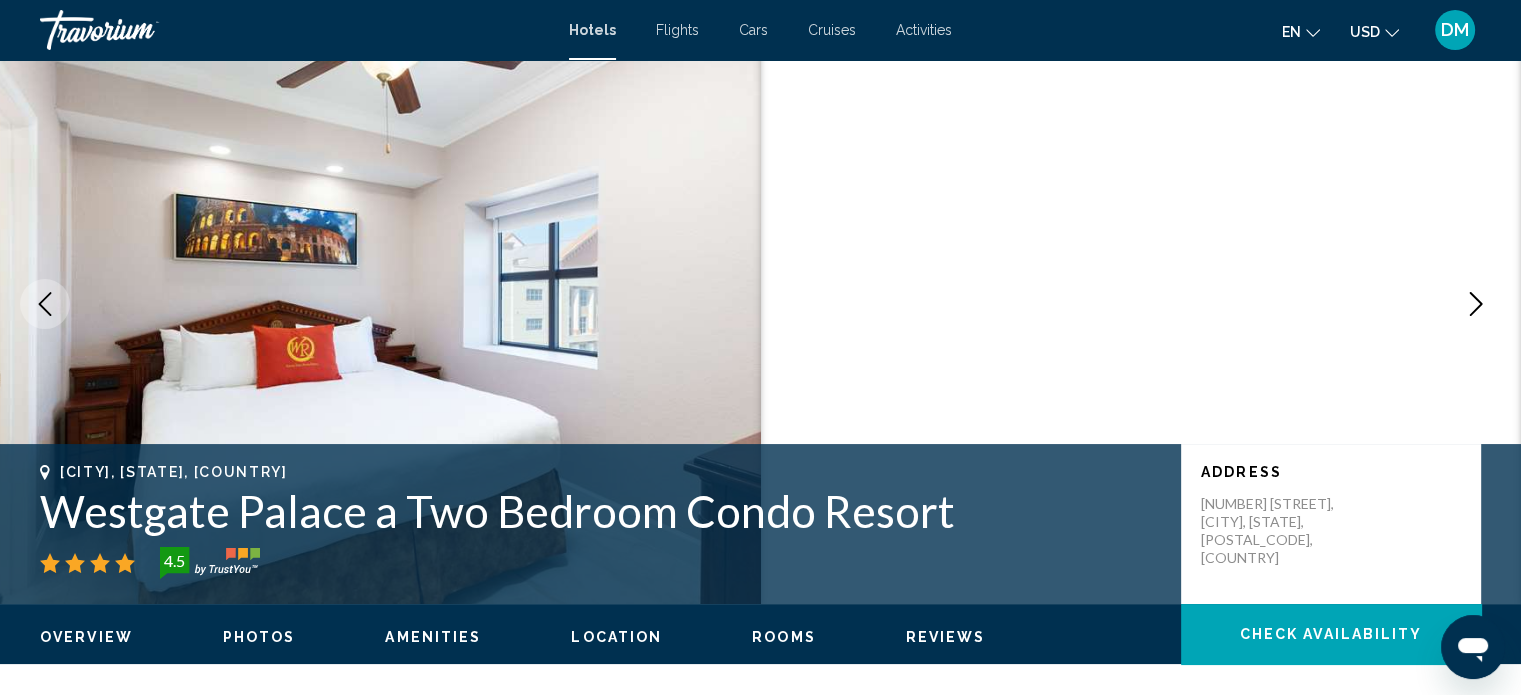 click at bounding box center (1476, 304) 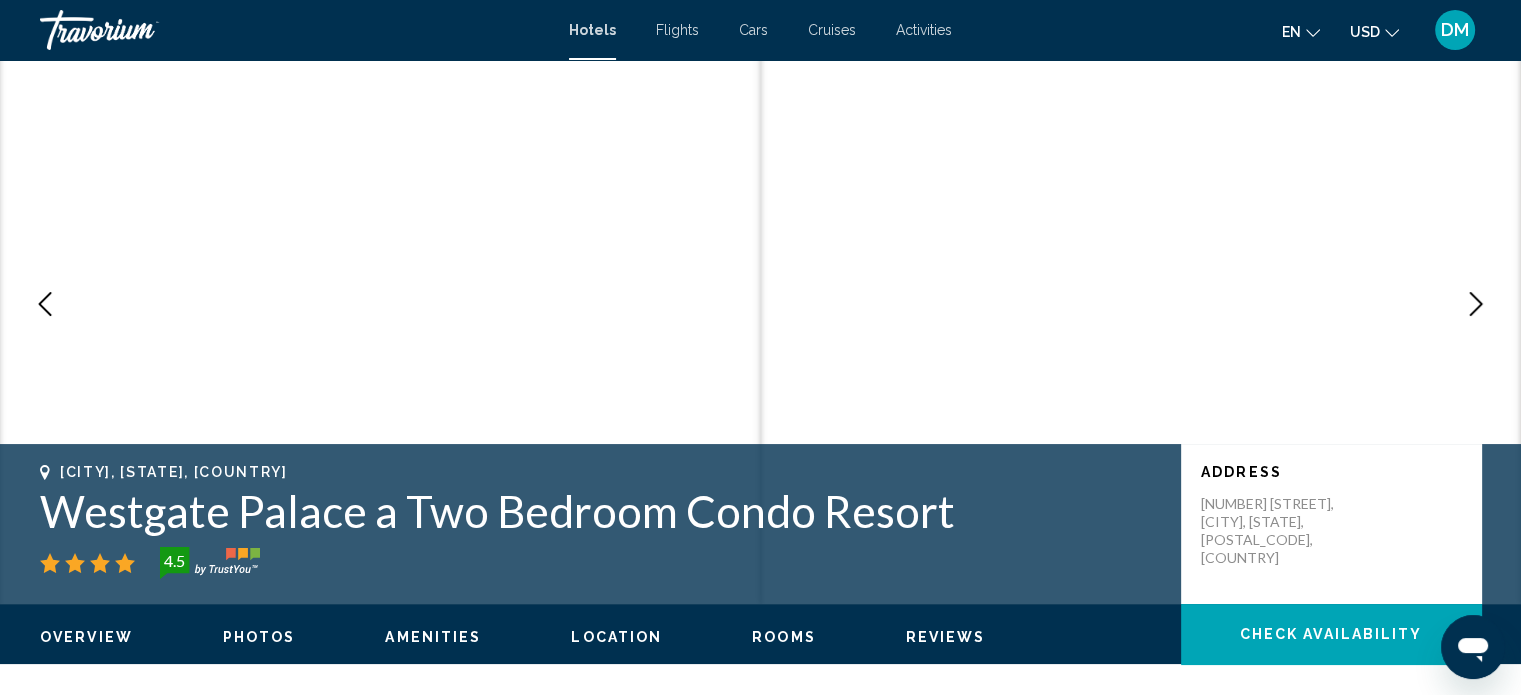 click at bounding box center [1476, 304] 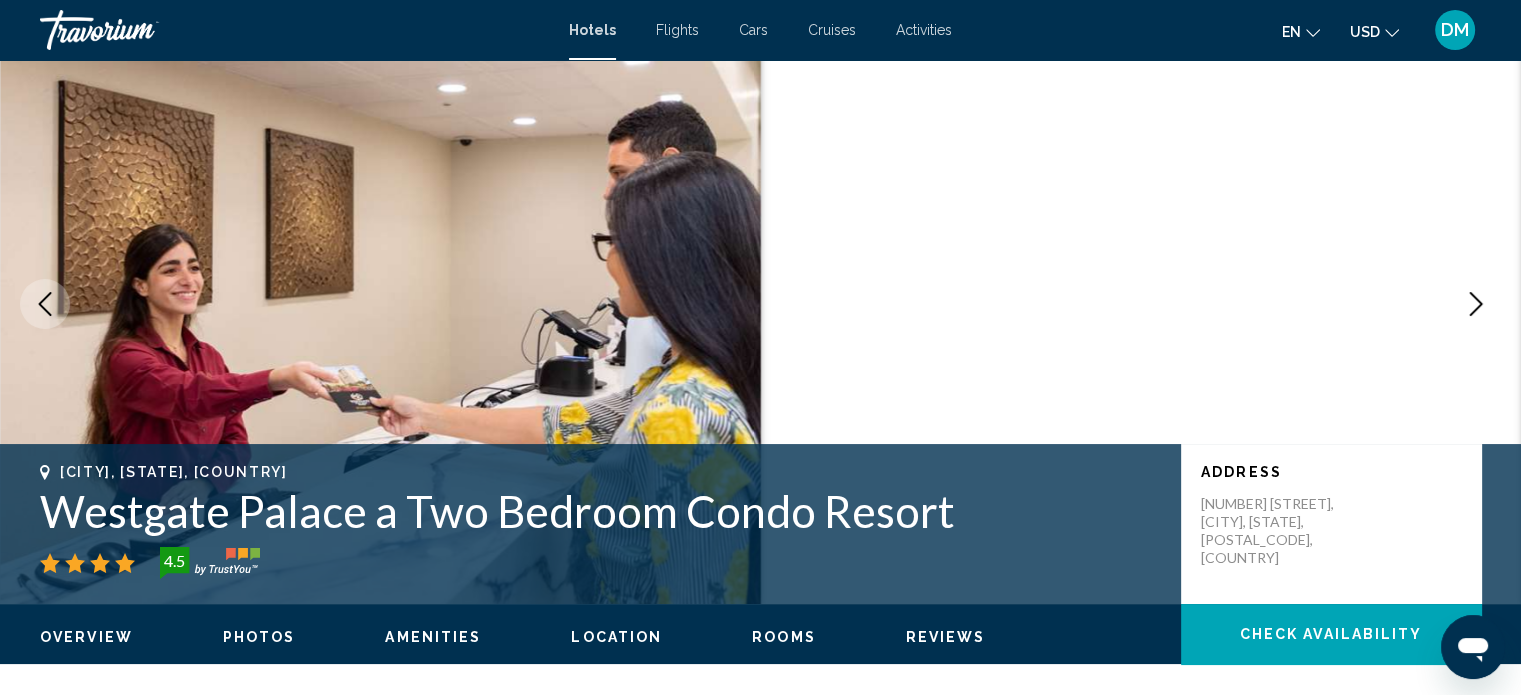 click at bounding box center [1476, 304] 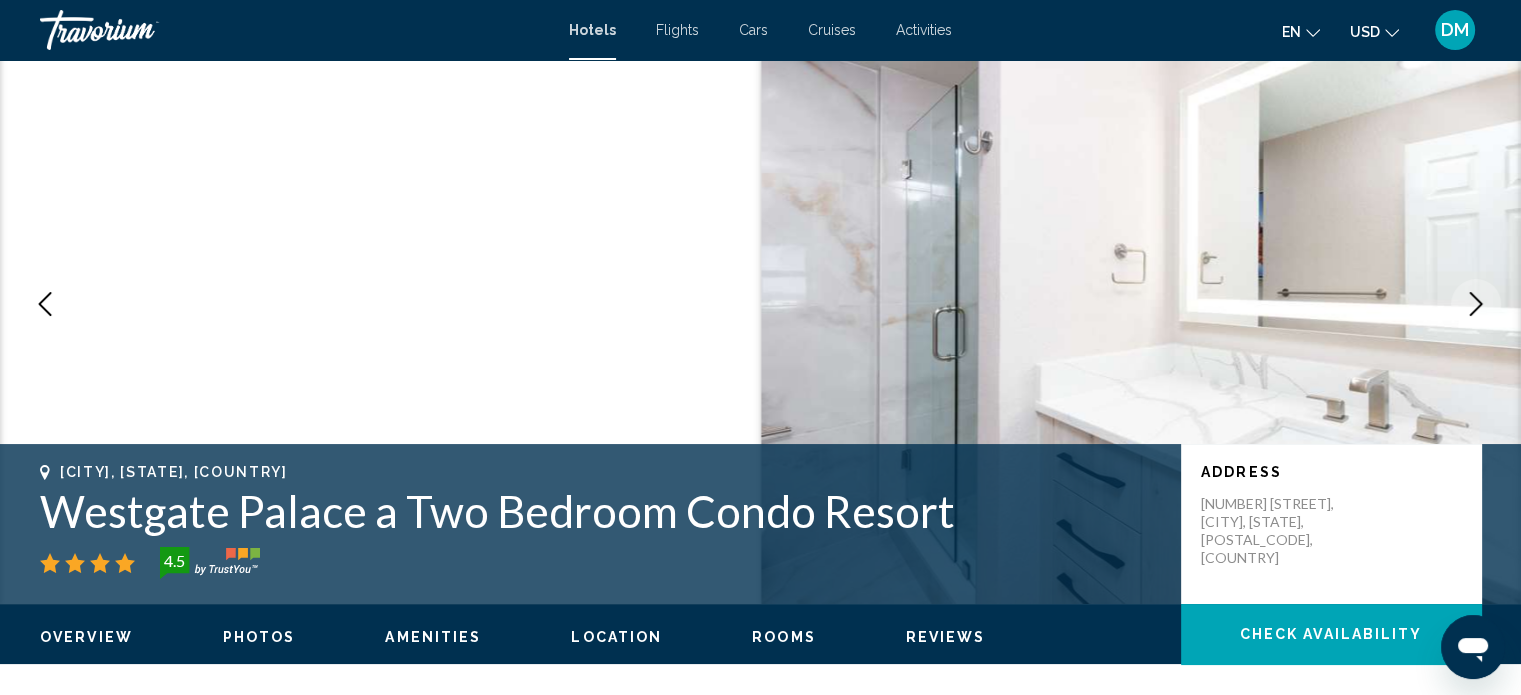 click at bounding box center (1476, 304) 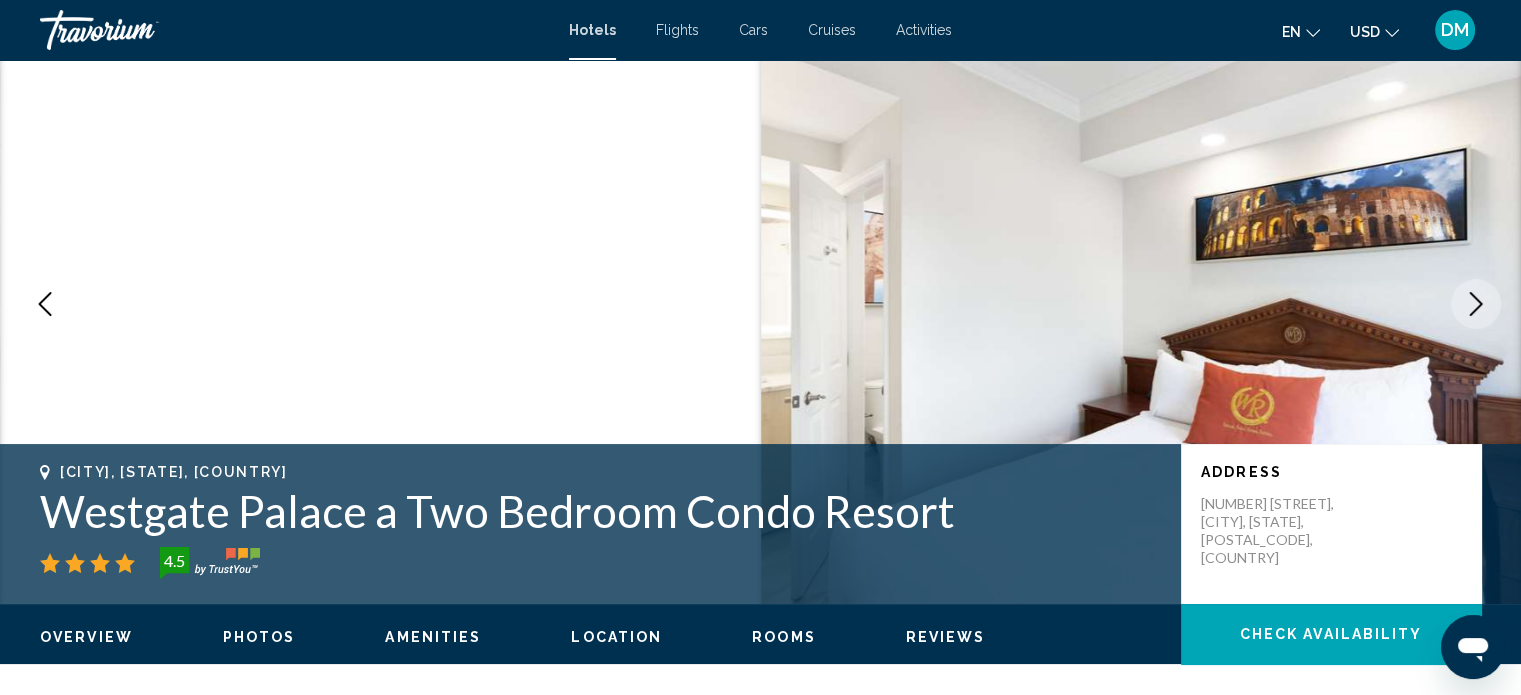 click at bounding box center (1476, 304) 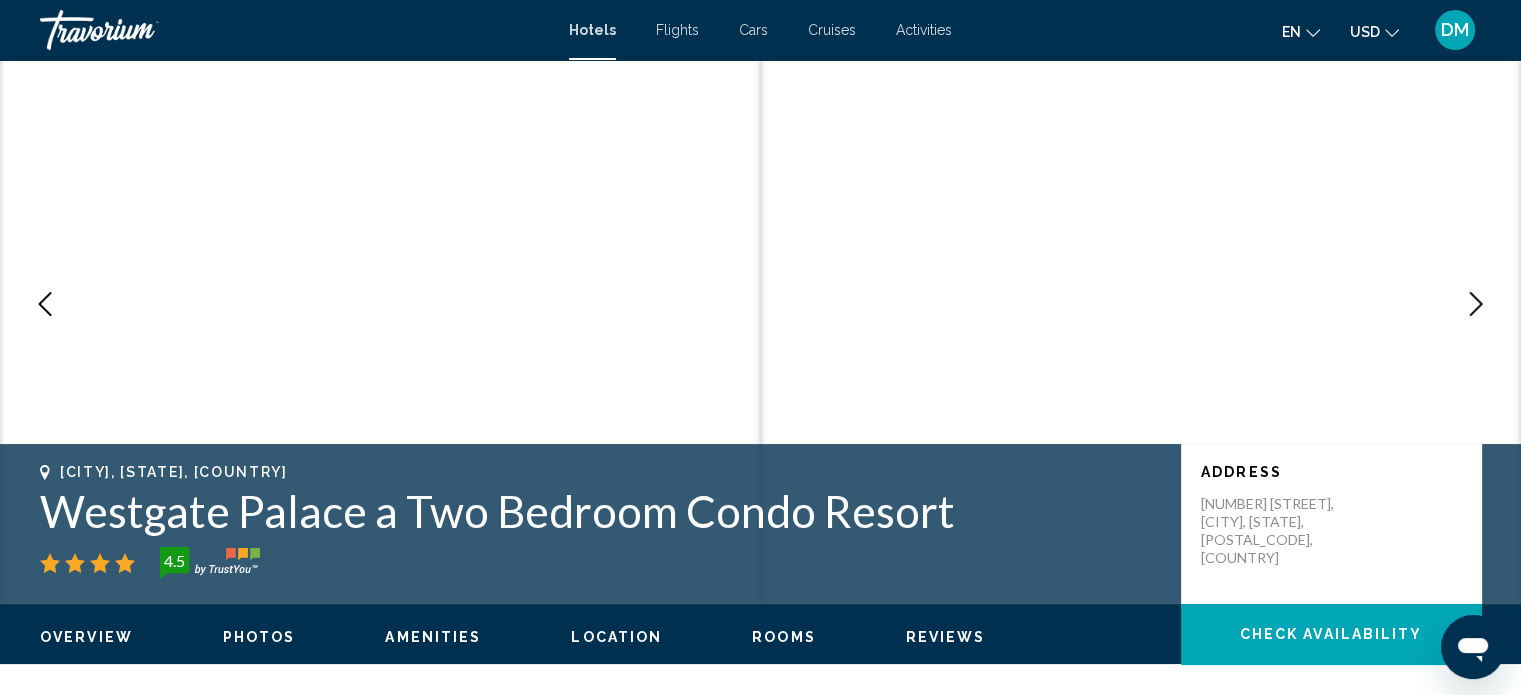 click at bounding box center (1476, 304) 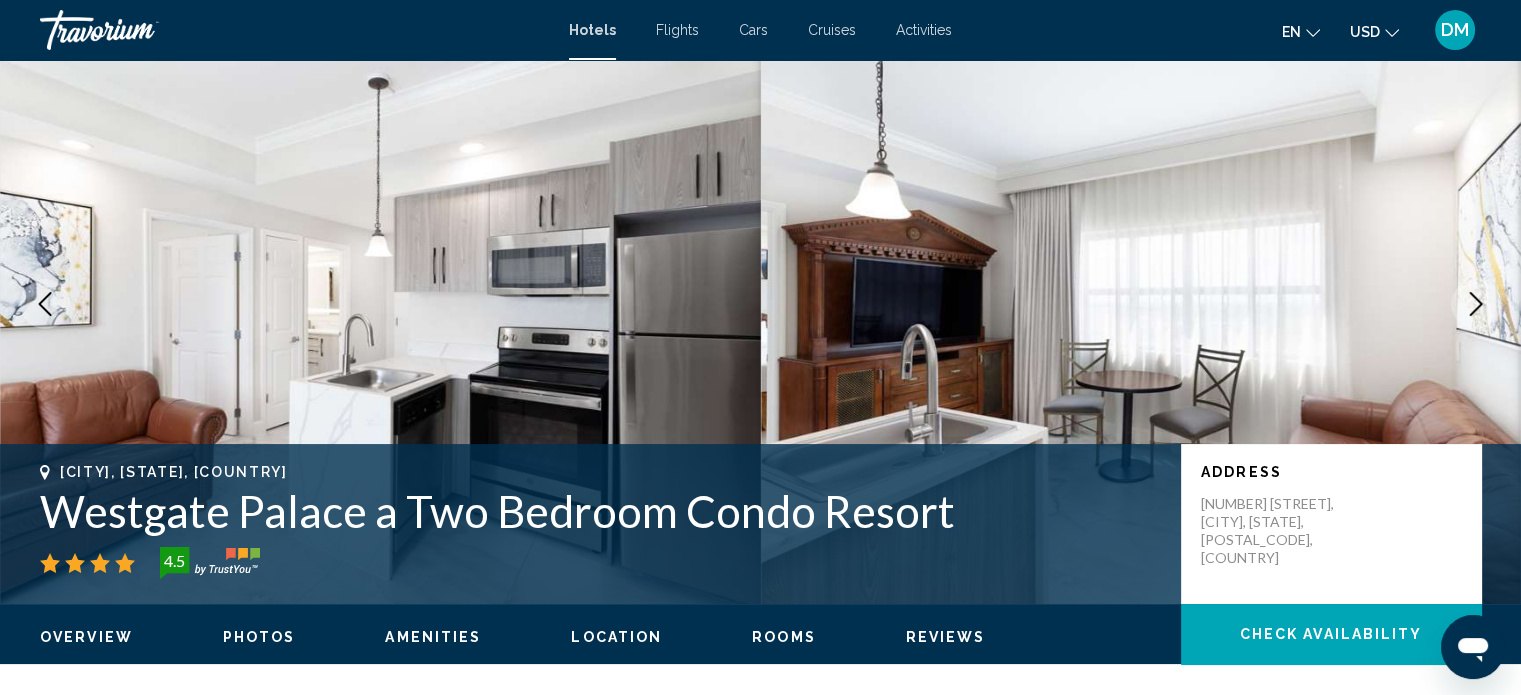 click at bounding box center (1476, 304) 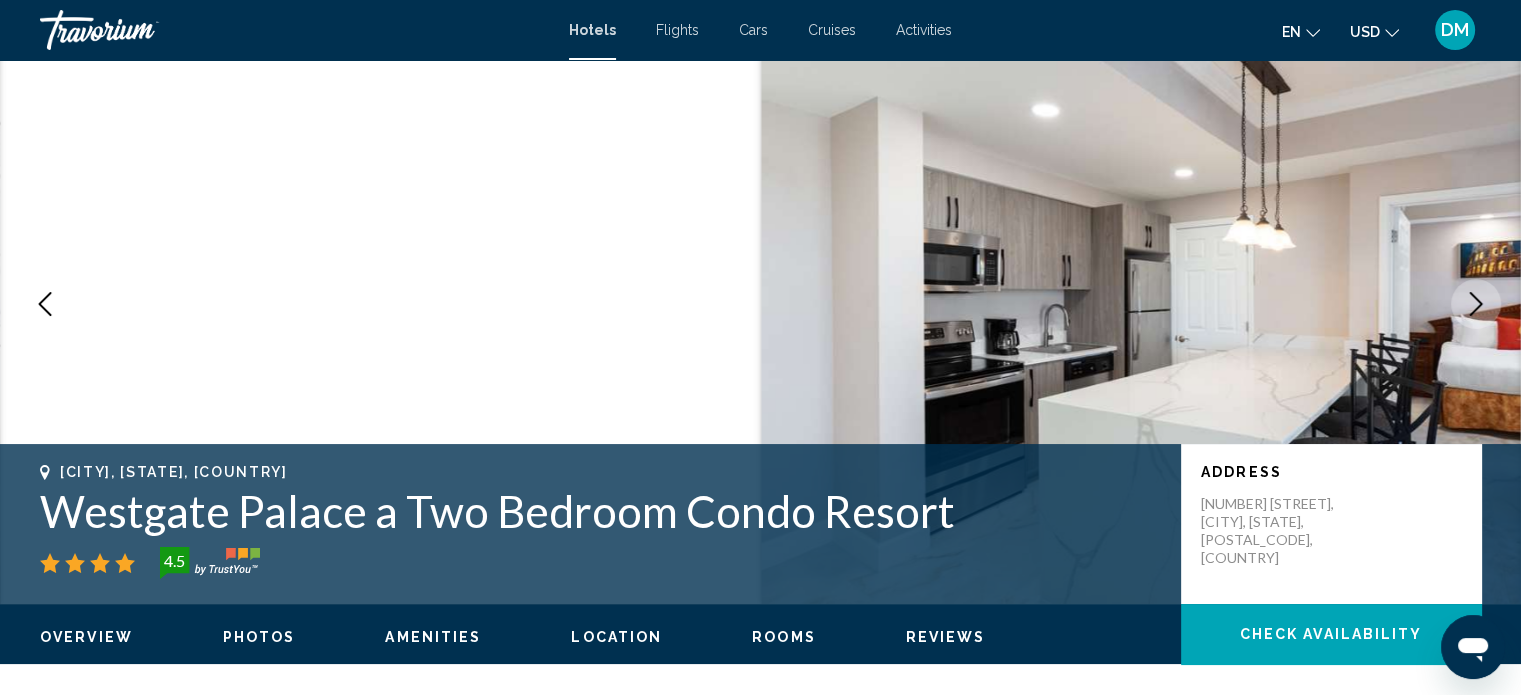 click at bounding box center [1476, 304] 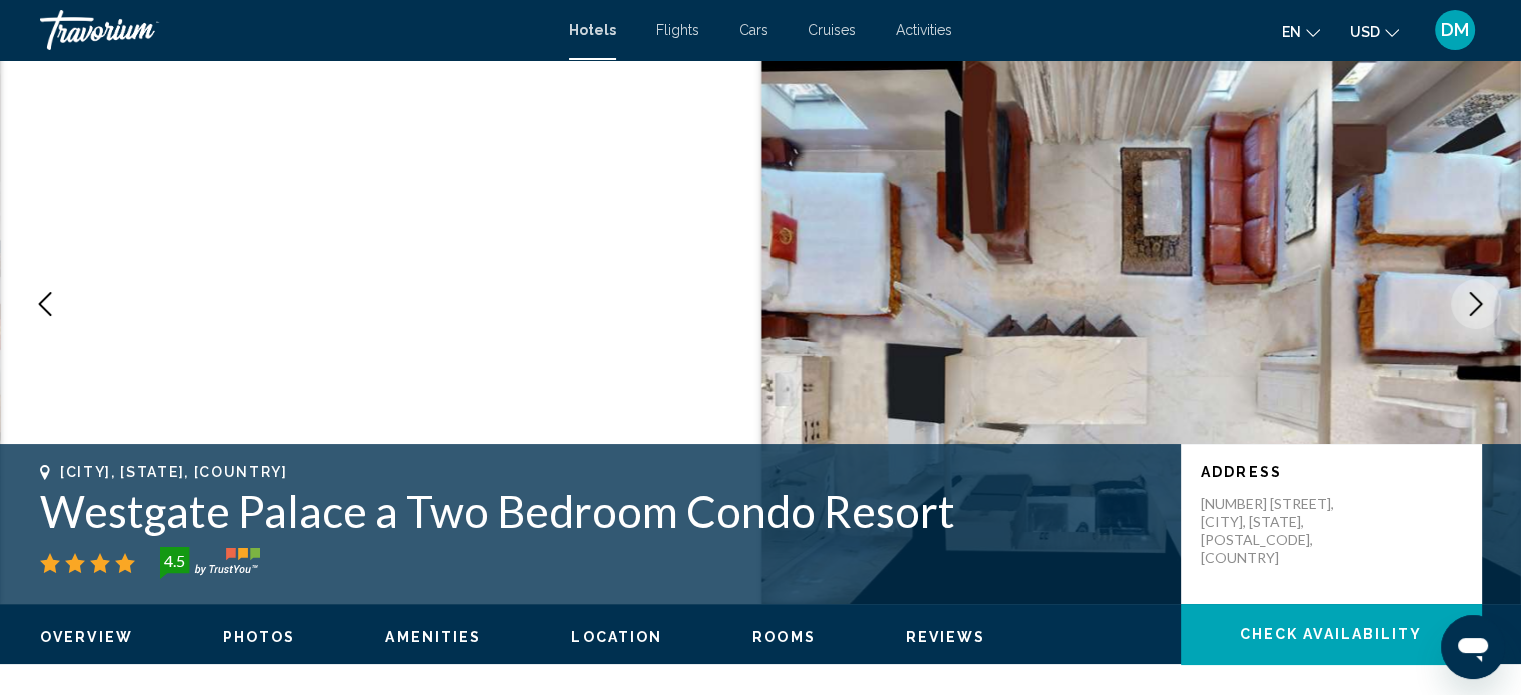 click at bounding box center [1476, 304] 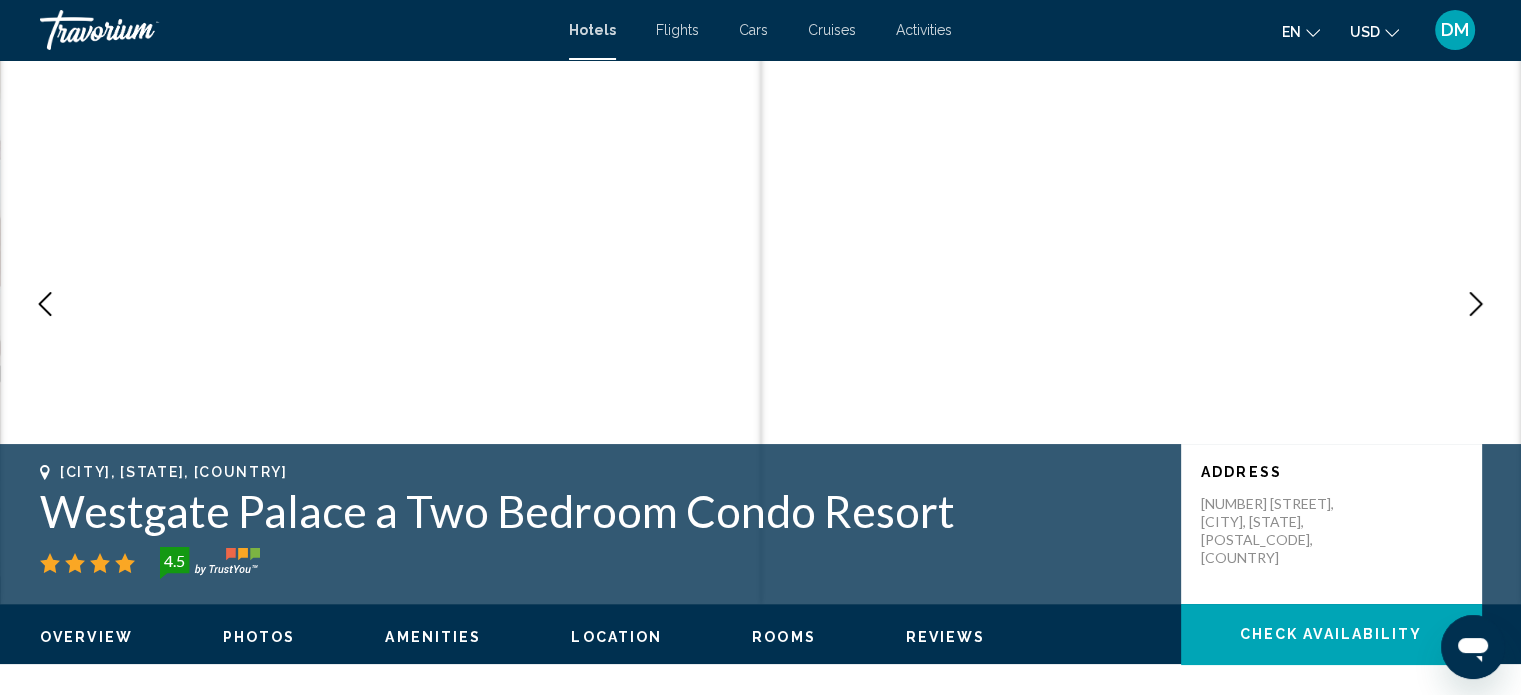 click at bounding box center (1476, 304) 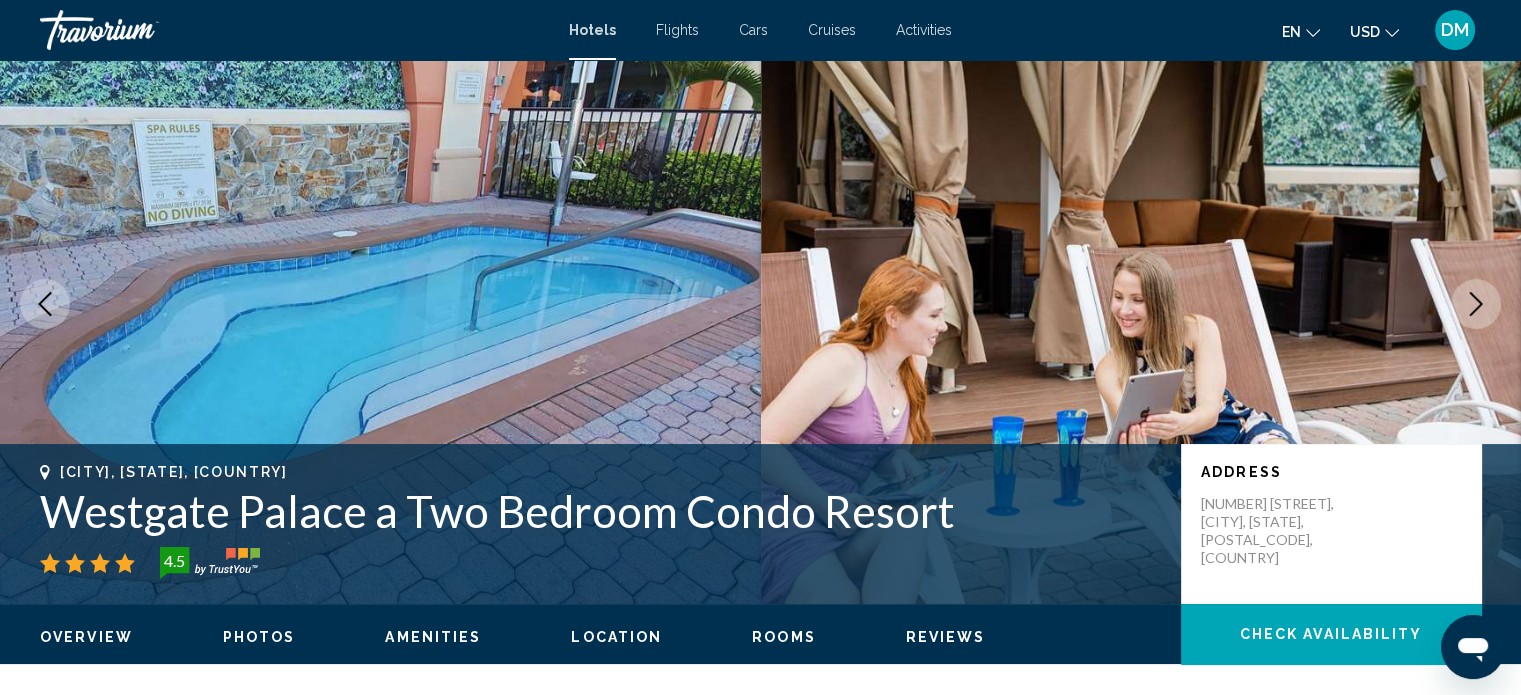 click at bounding box center [1476, 304] 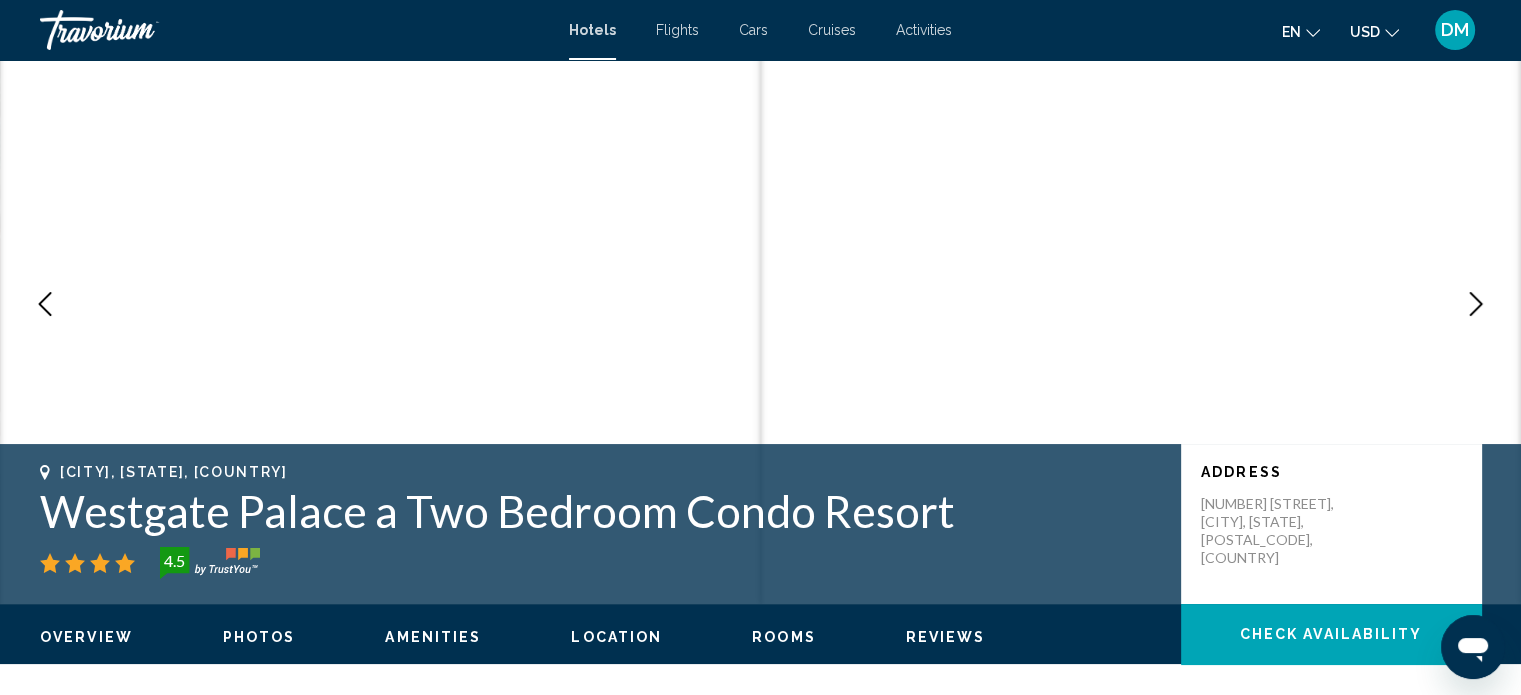 click at bounding box center [1476, 304] 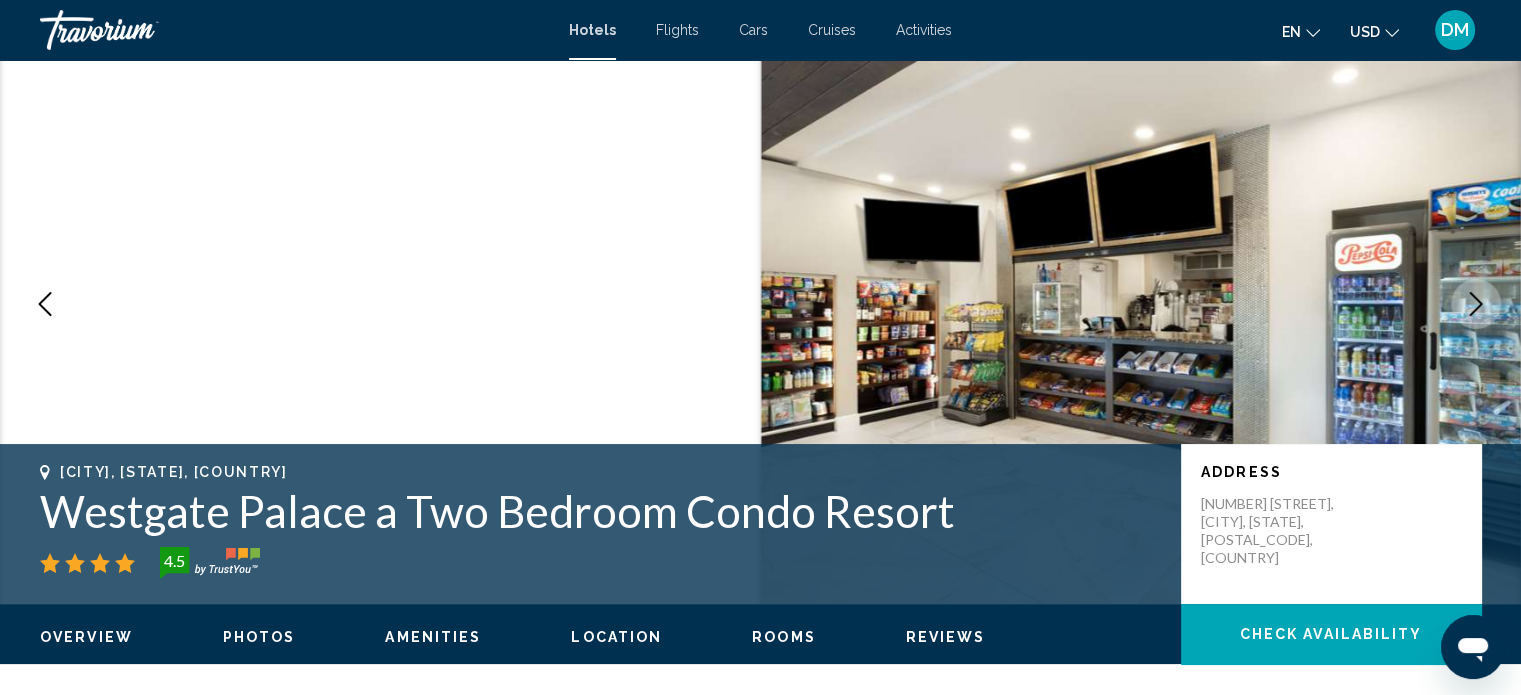 click at bounding box center (1476, 304) 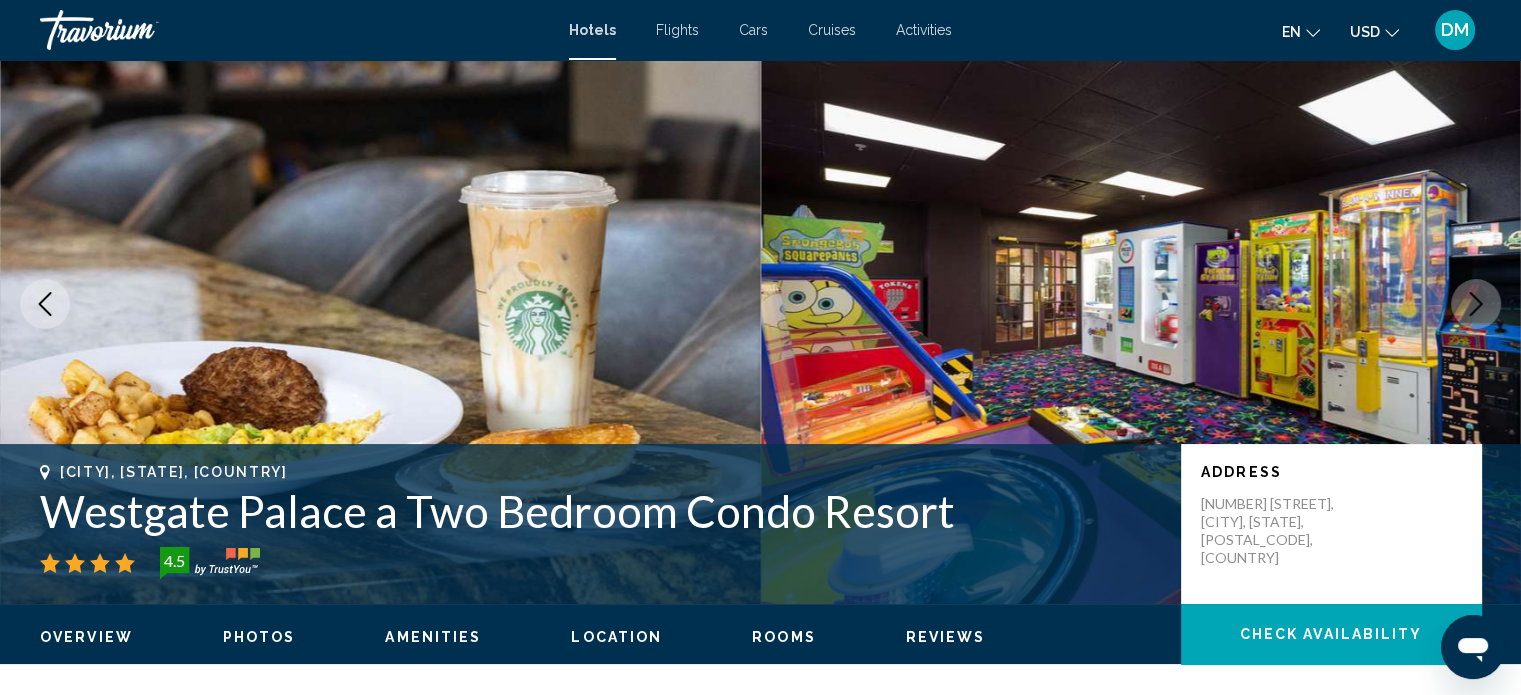click at bounding box center (1476, 304) 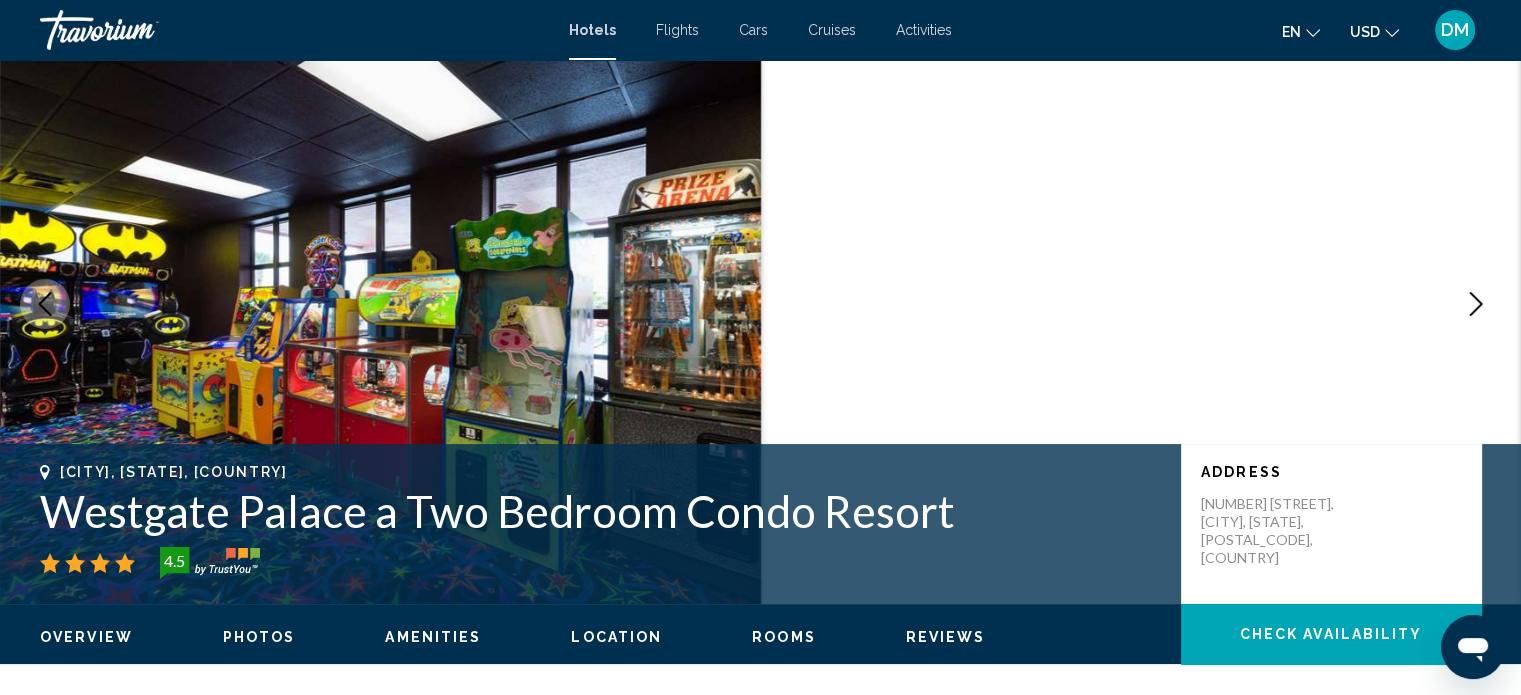 click at bounding box center [1476, 304] 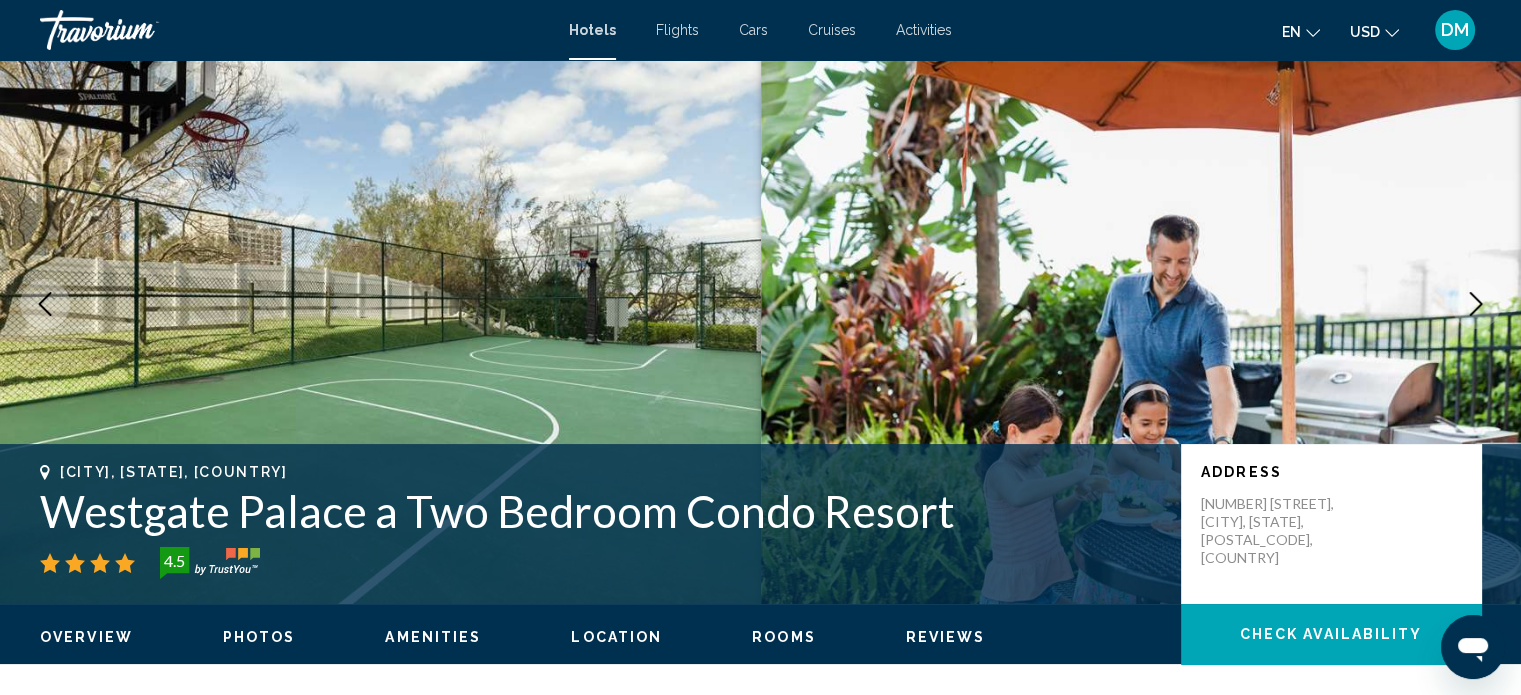 click at bounding box center [1476, 304] 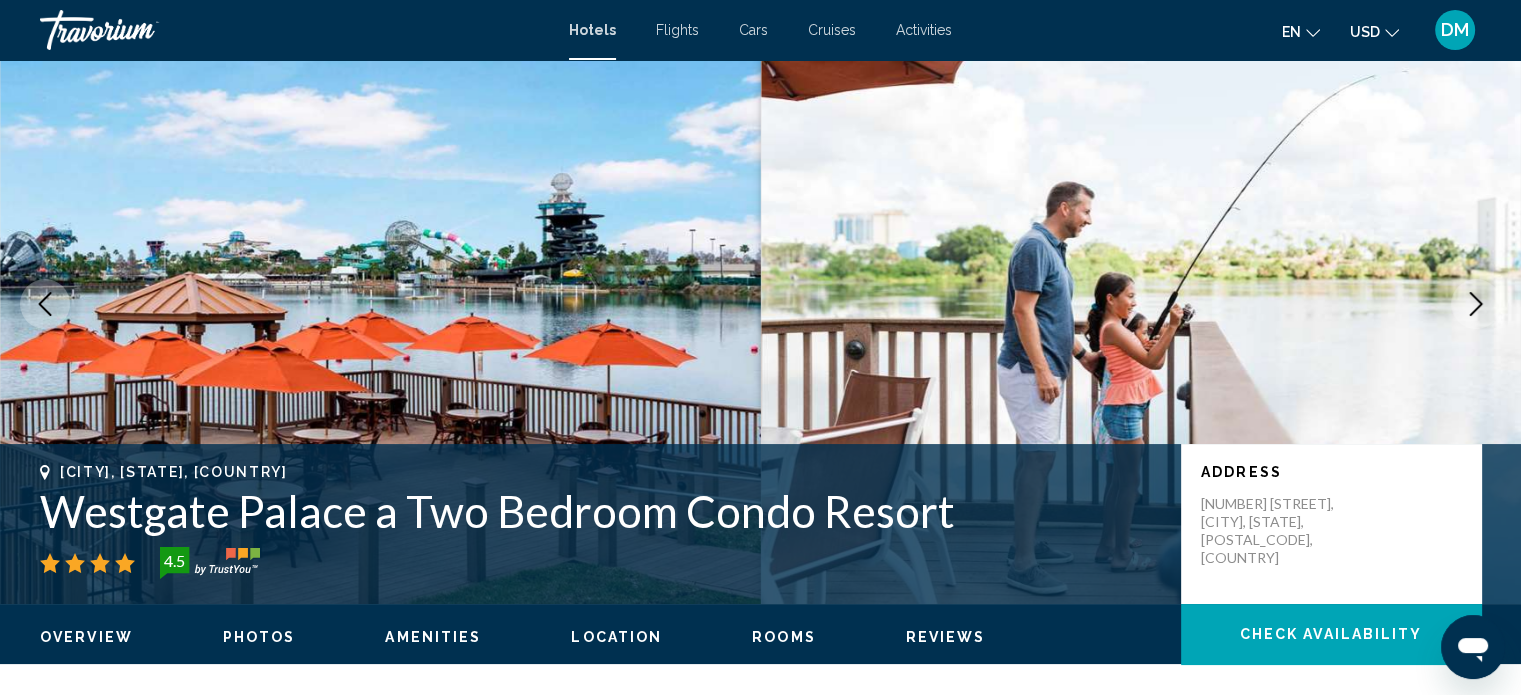 click at bounding box center (1476, 304) 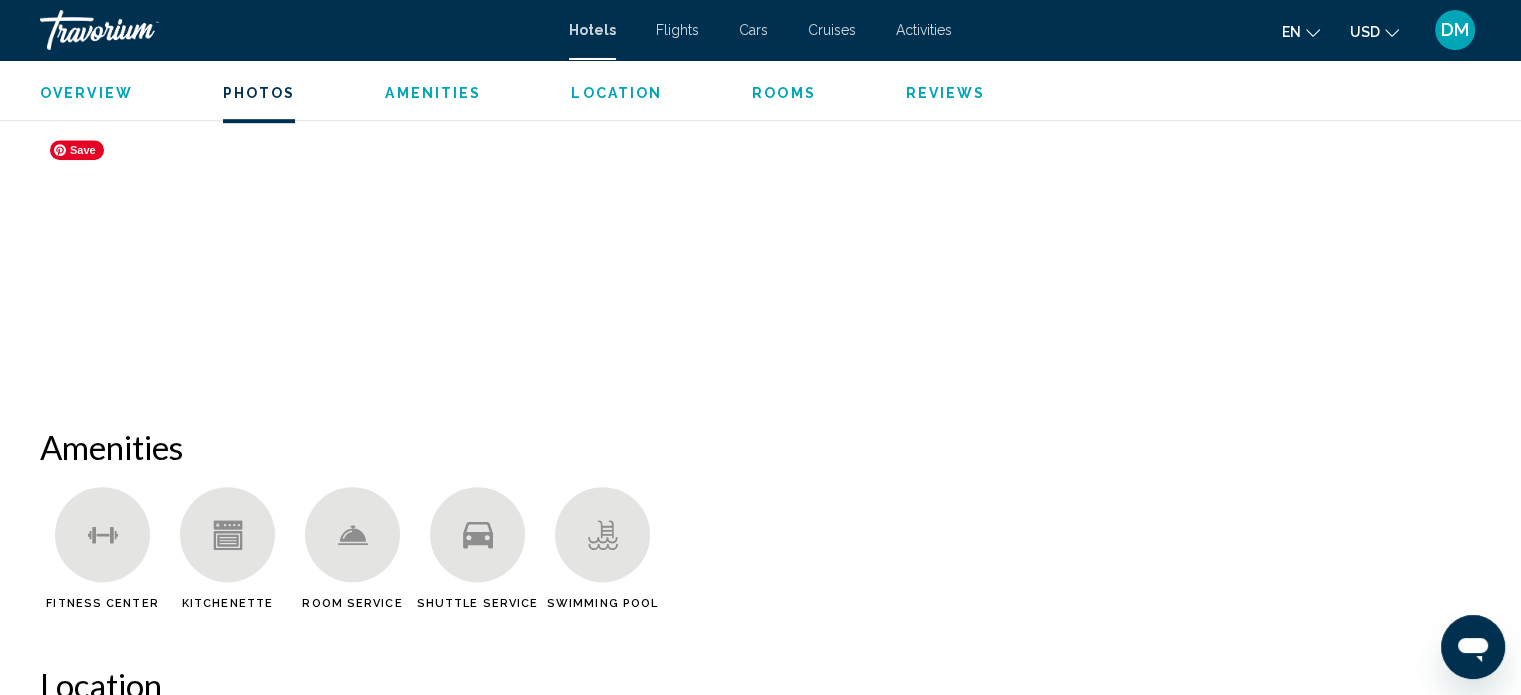 scroll, scrollTop: 1851, scrollLeft: 0, axis: vertical 